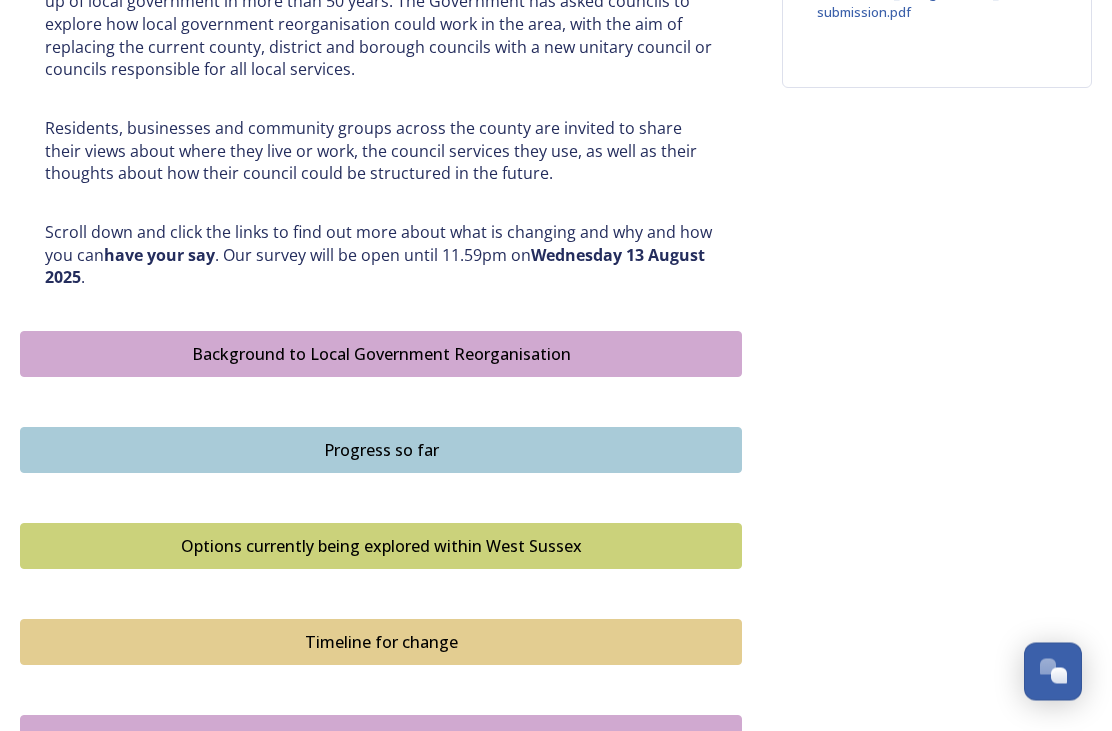 scroll, scrollTop: 903, scrollLeft: 0, axis: vertical 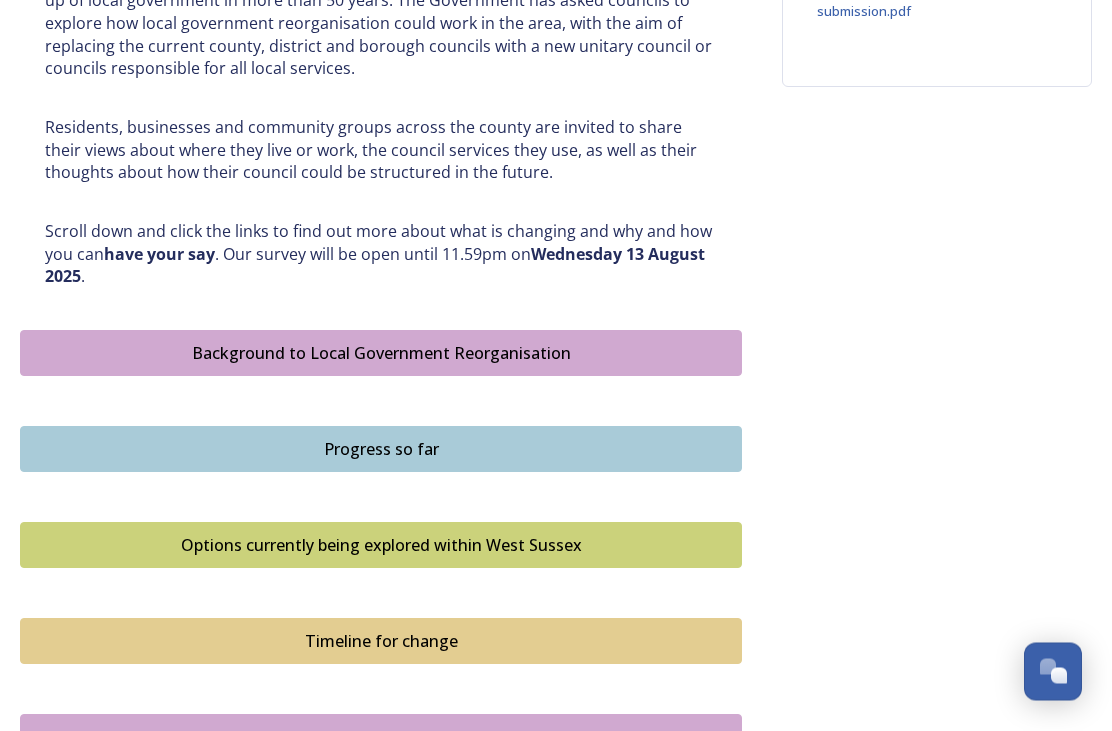 click on "Background to Local Government Reorganisation" at bounding box center [381, 354] 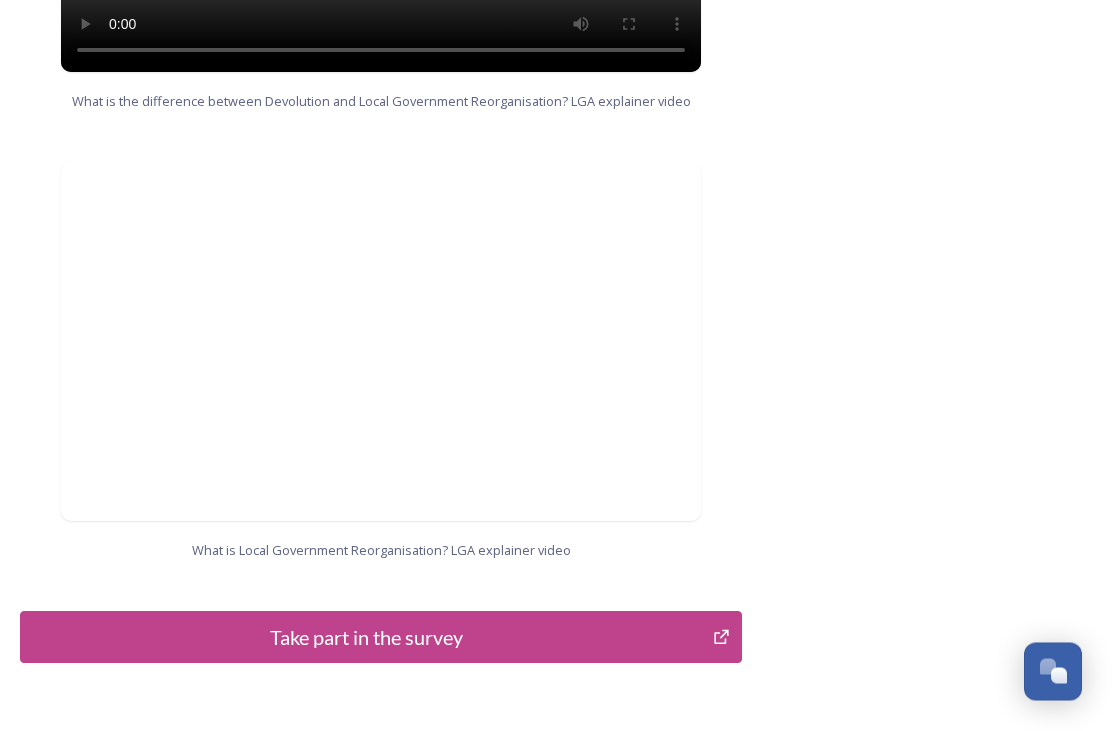 scroll, scrollTop: 2075, scrollLeft: 0, axis: vertical 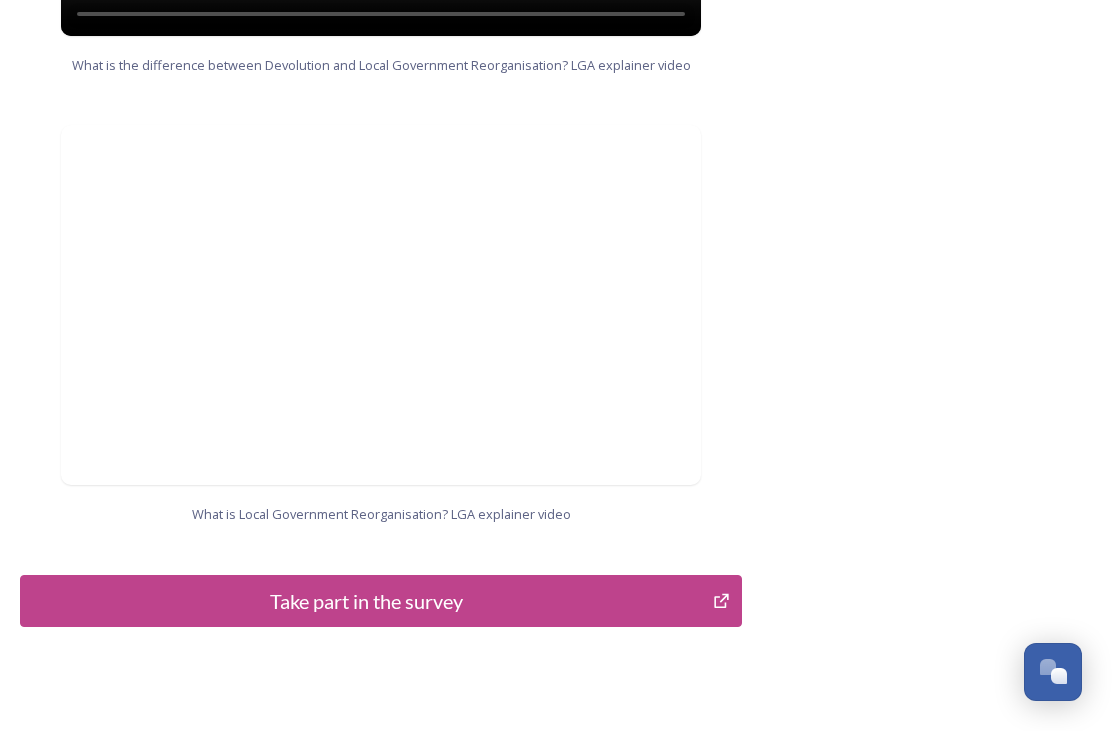 click on "Take part in the survey" at bounding box center [366, 601] 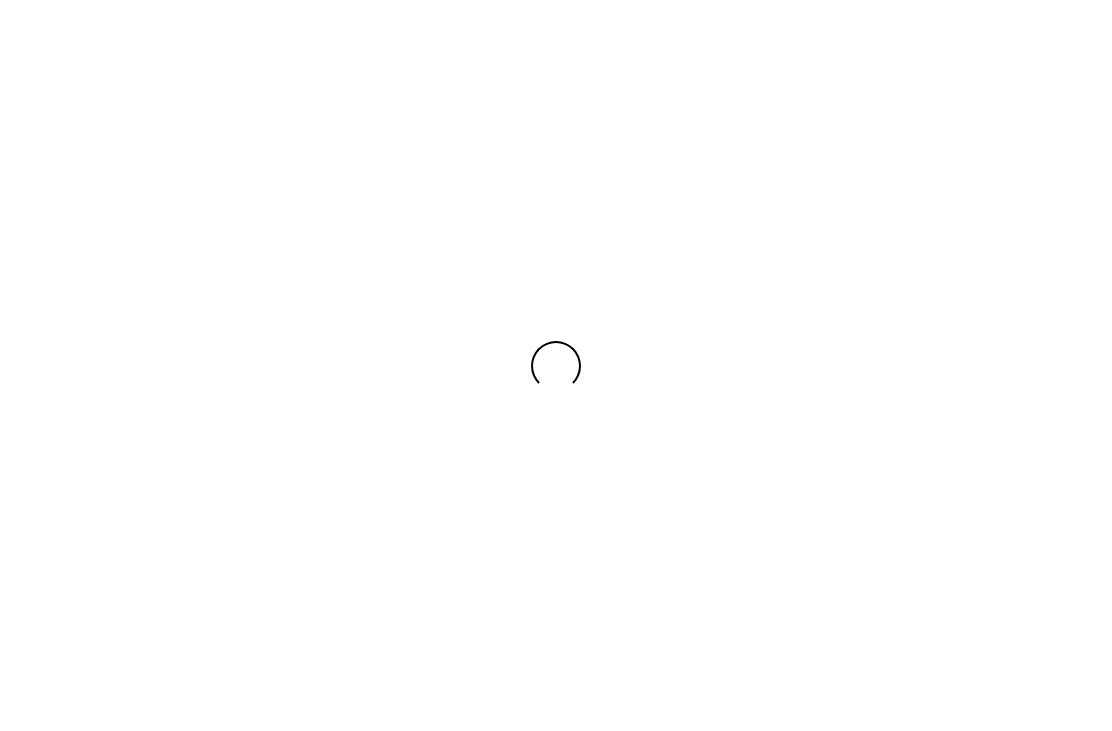 scroll, scrollTop: 0, scrollLeft: 0, axis: both 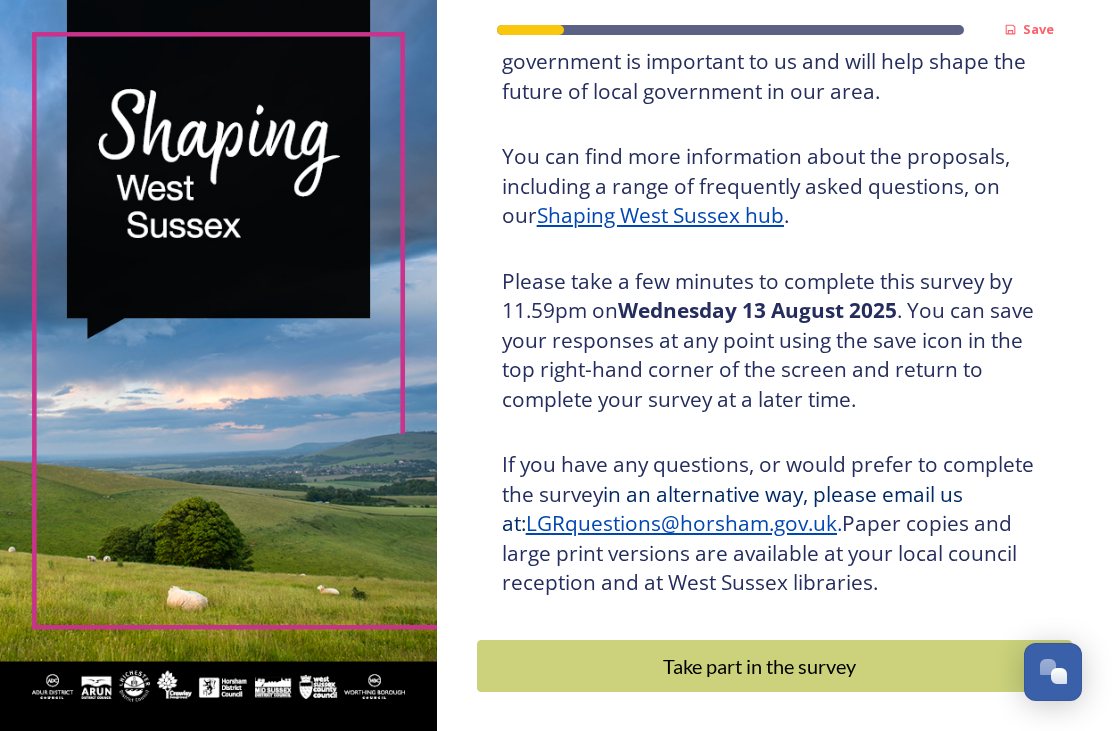click on "Take part in the survey" at bounding box center [760, 666] 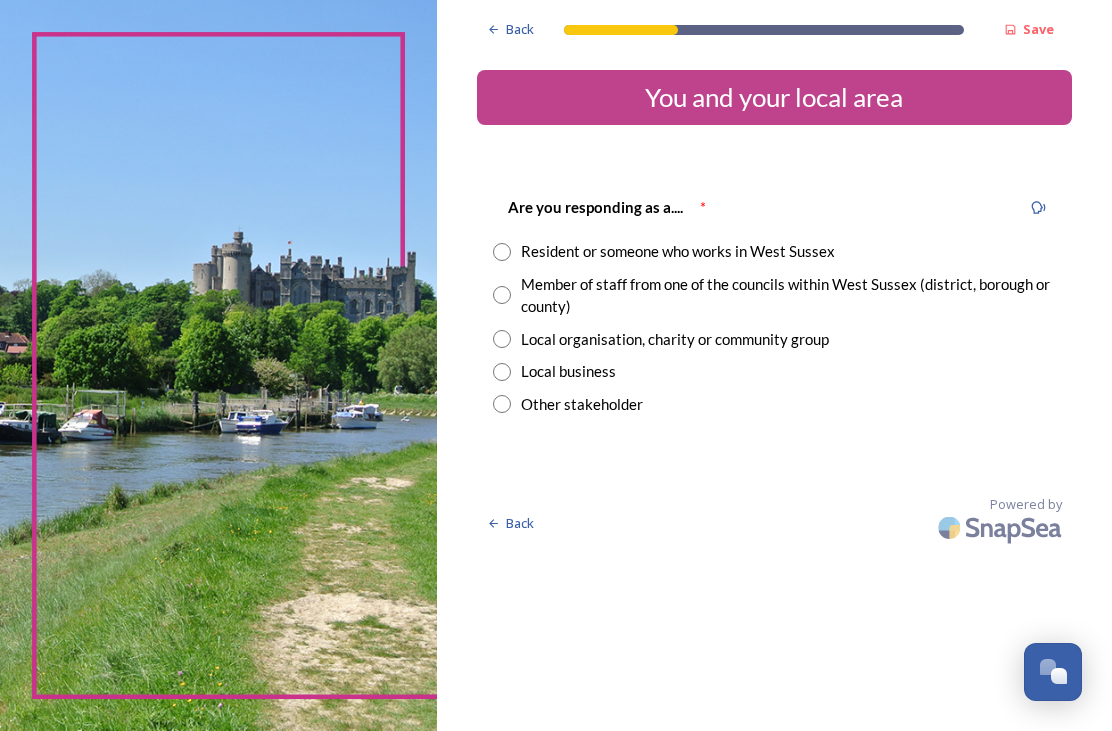 click on "Resident or someone who works in West Sussex" at bounding box center [774, 251] 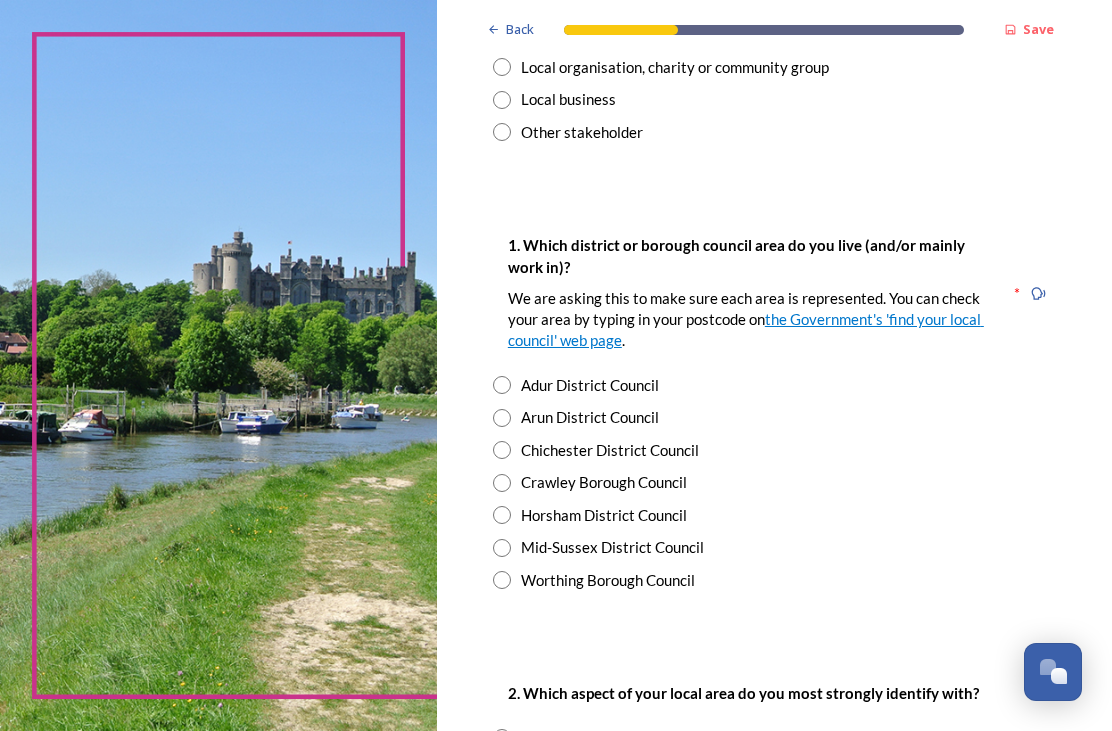 scroll, scrollTop: 286, scrollLeft: 0, axis: vertical 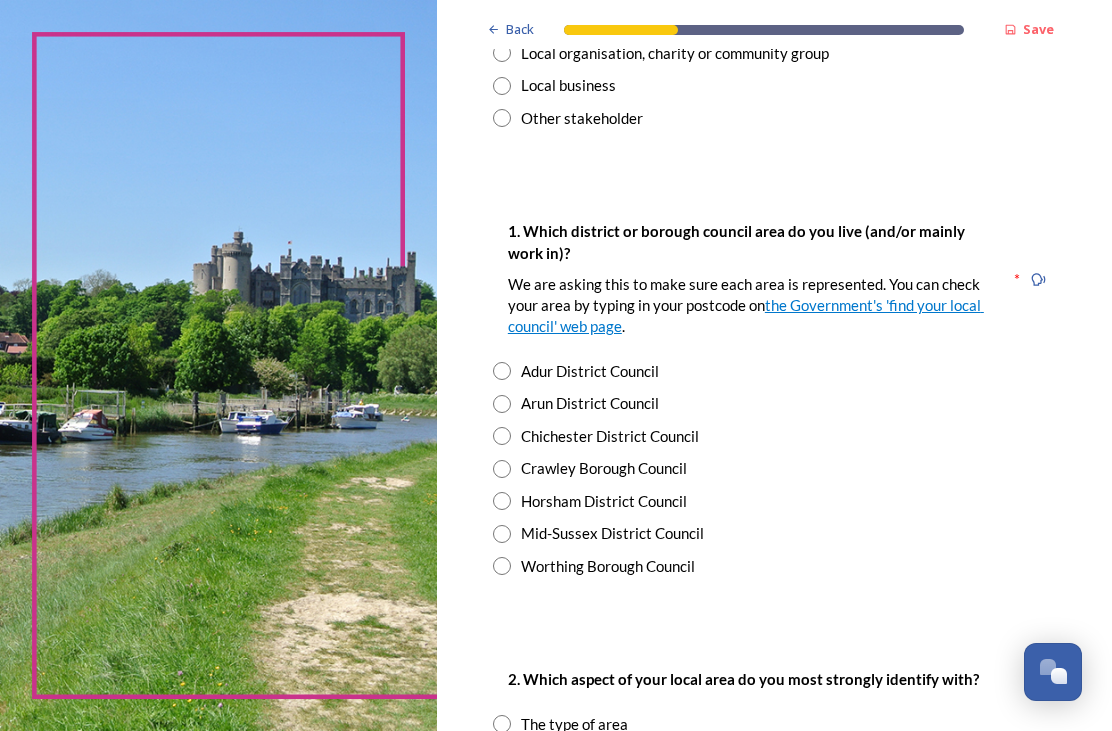 click on "Chichester District Council" at bounding box center [610, 436] 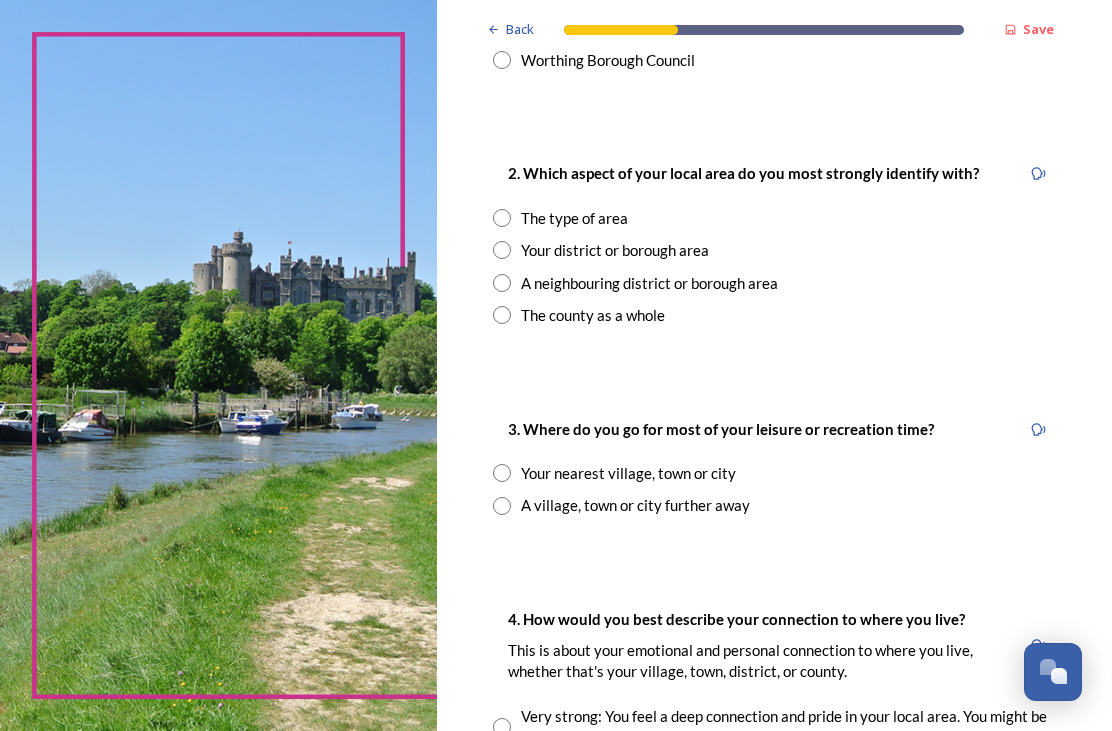scroll, scrollTop: 792, scrollLeft: 0, axis: vertical 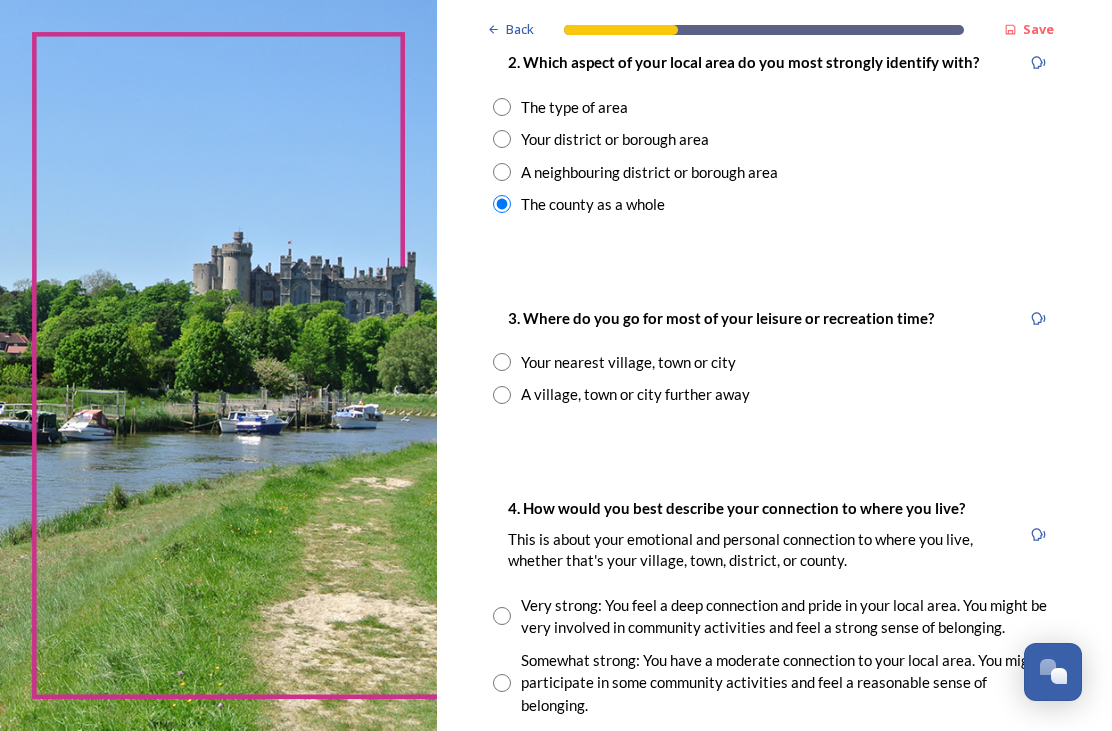 click at bounding box center (502, 395) 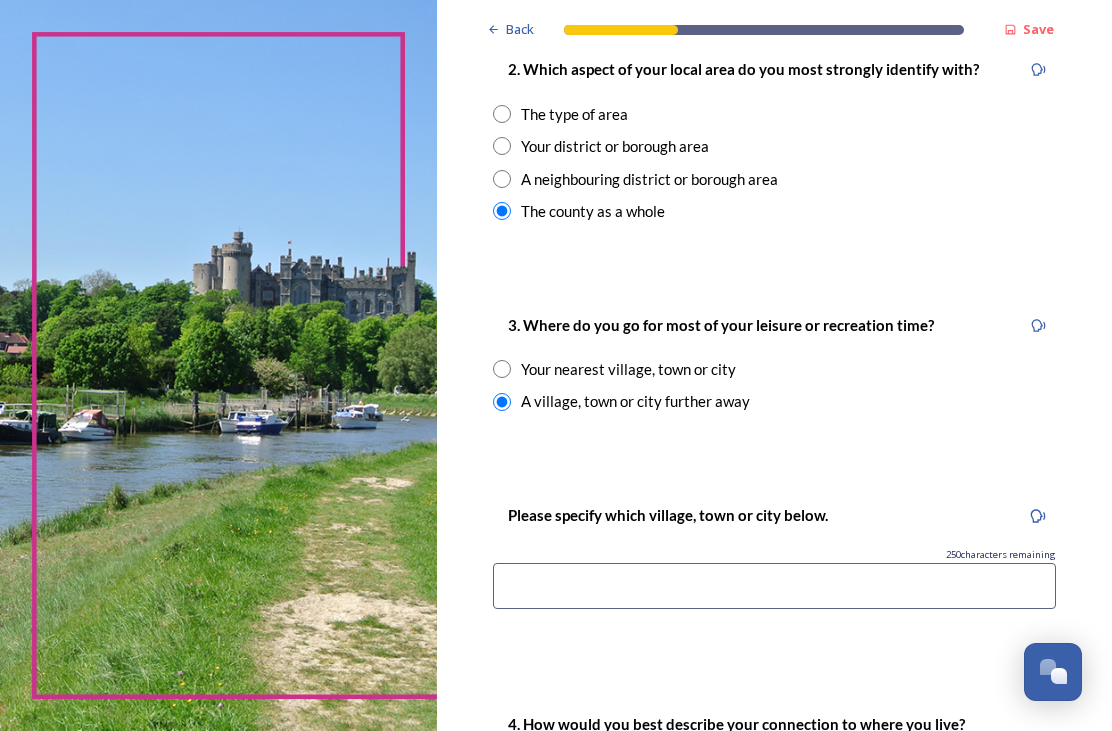 scroll, scrollTop: 896, scrollLeft: 0, axis: vertical 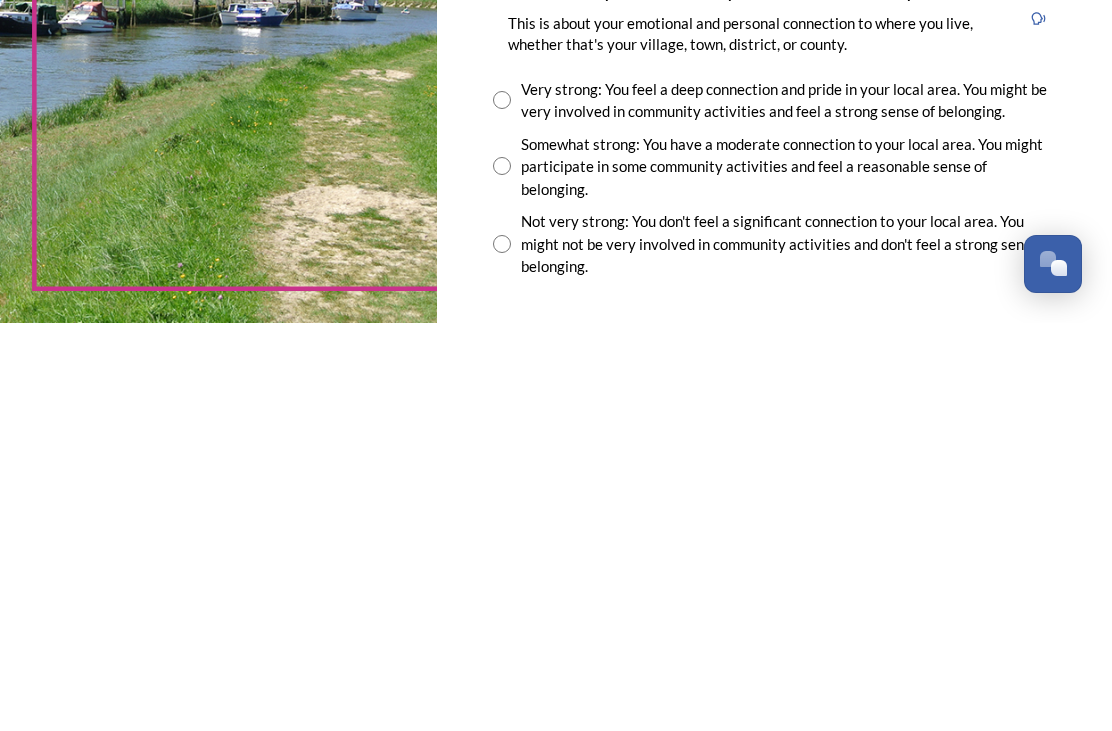 type on "[CITY], [CITY], [CITY], [CITY], [CITY], [CITY], [CITY]" 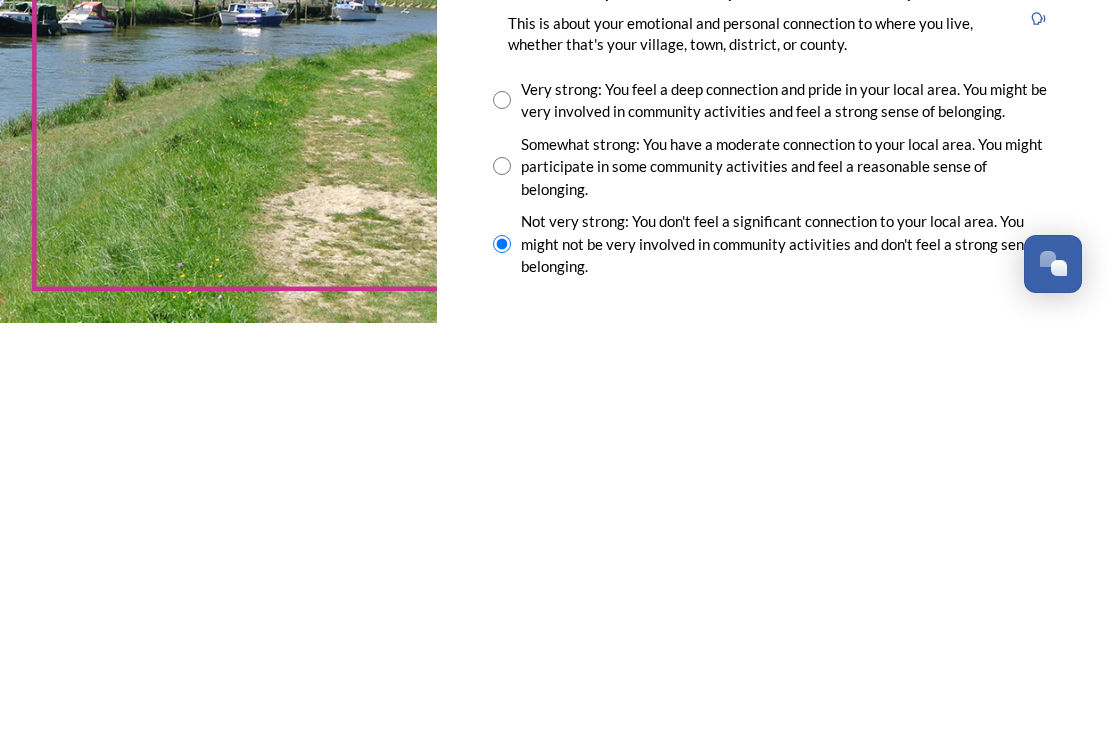 scroll, scrollTop: 64, scrollLeft: 0, axis: vertical 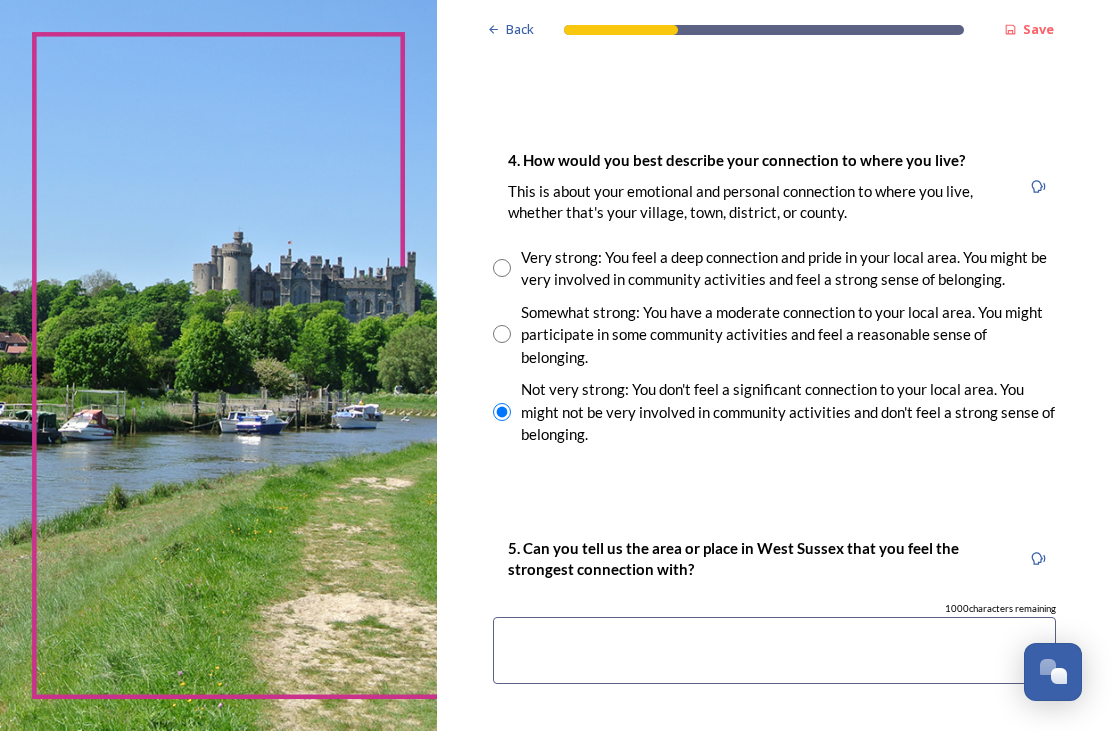 click on "Somewhat strong: You have a moderate connection to your local area. You might participate in some community activities and feel a reasonable sense of belonging." at bounding box center [774, 335] 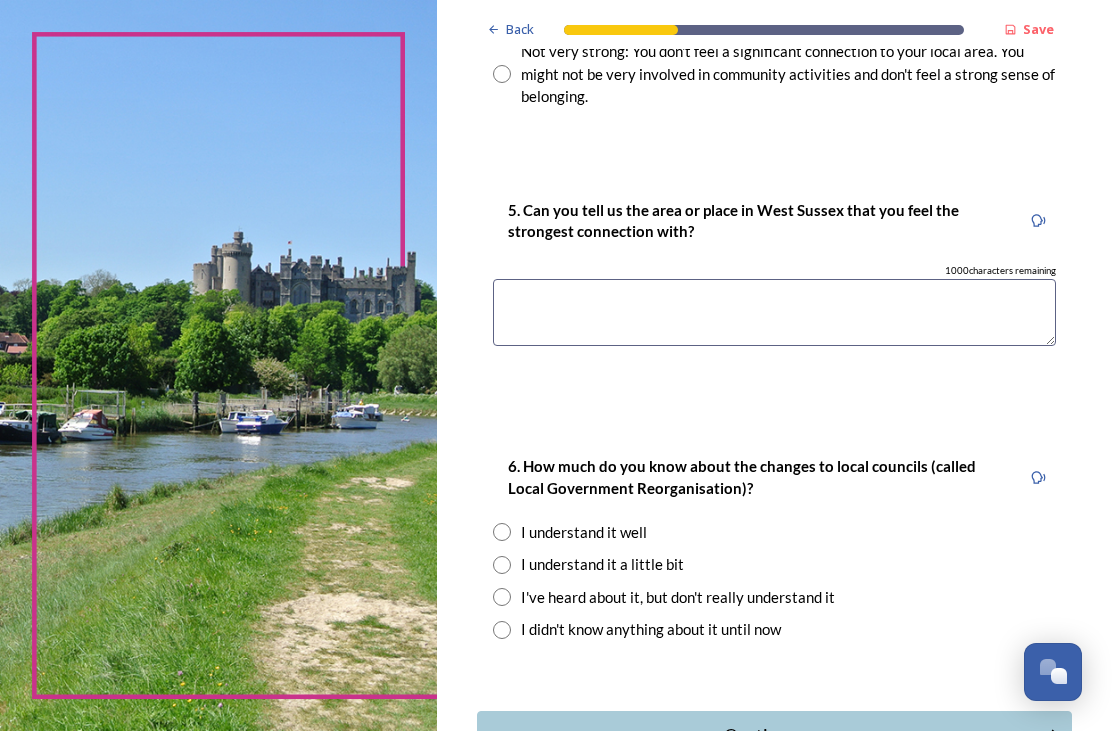 scroll, scrollTop: 1798, scrollLeft: 0, axis: vertical 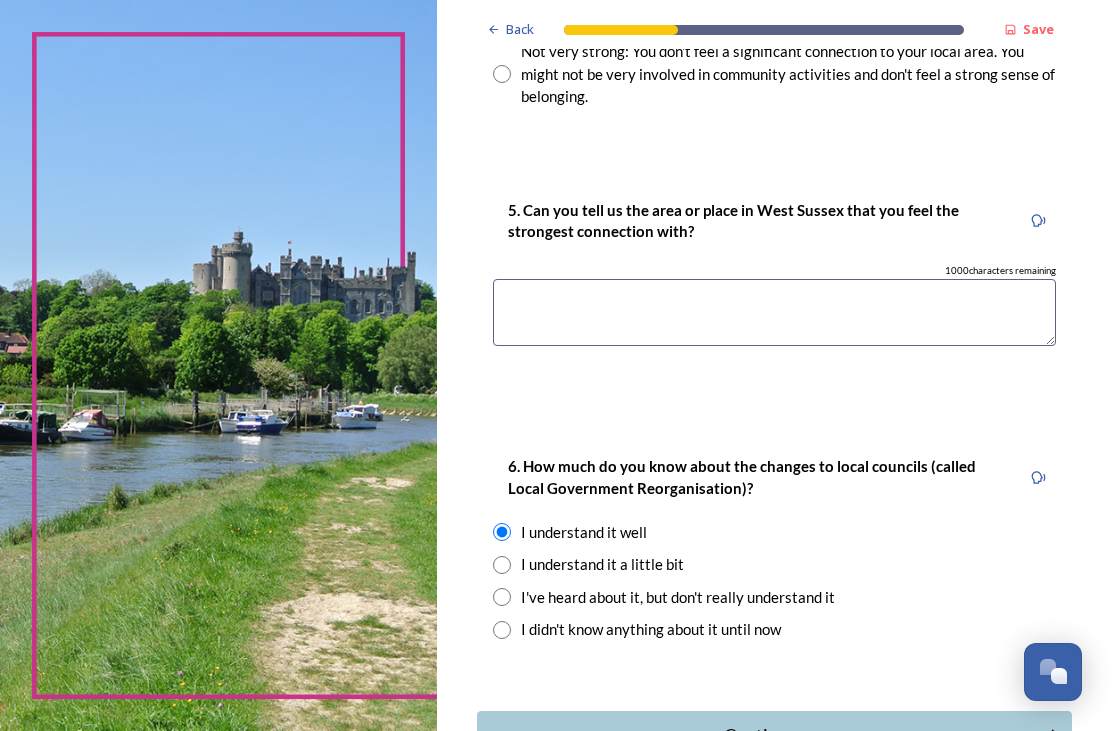 click on "Continue" at bounding box center [761, 735] 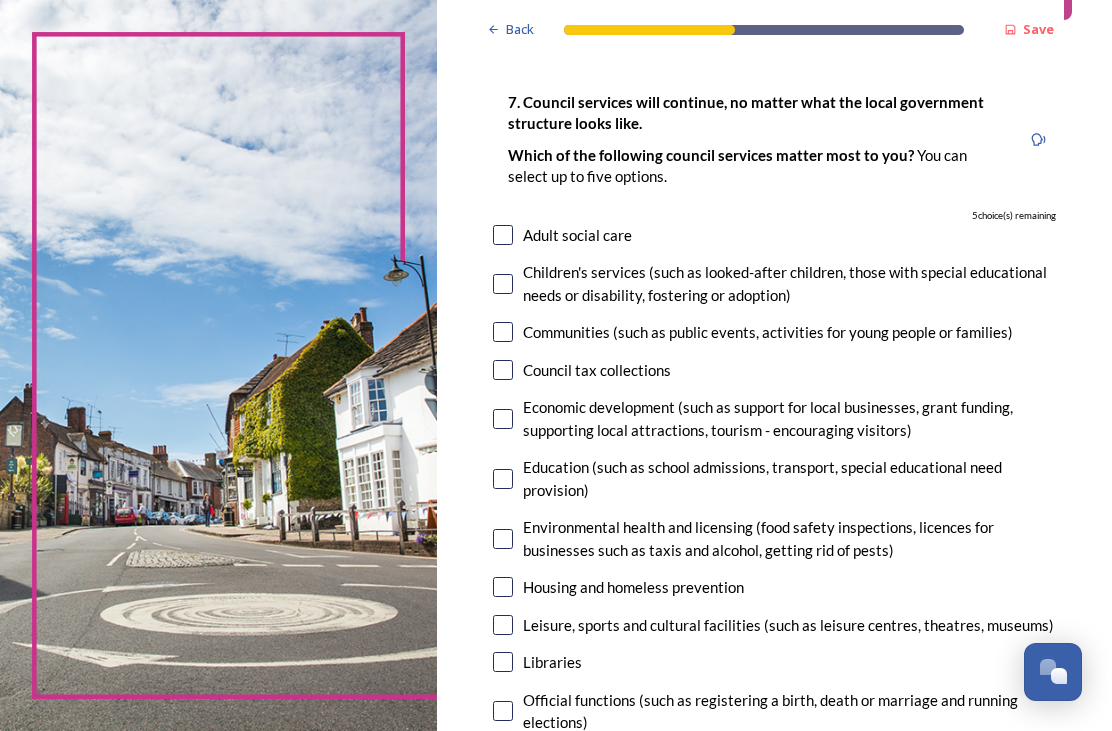 scroll, scrollTop: 107, scrollLeft: 0, axis: vertical 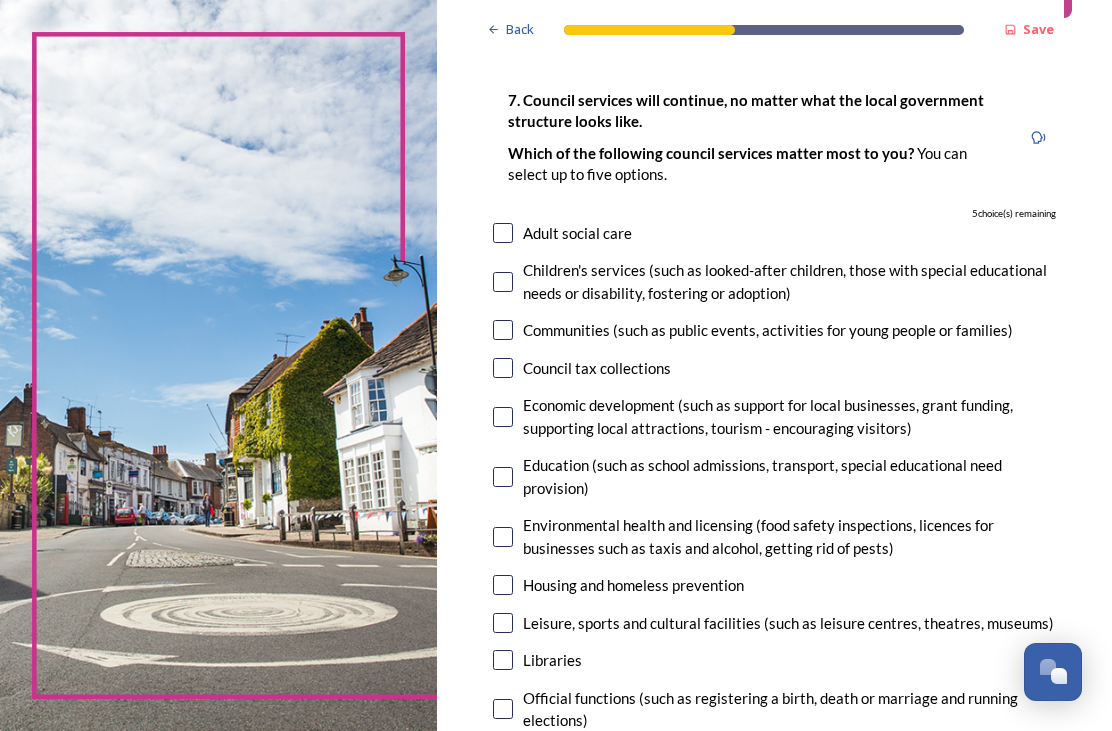 click at bounding box center [503, 623] 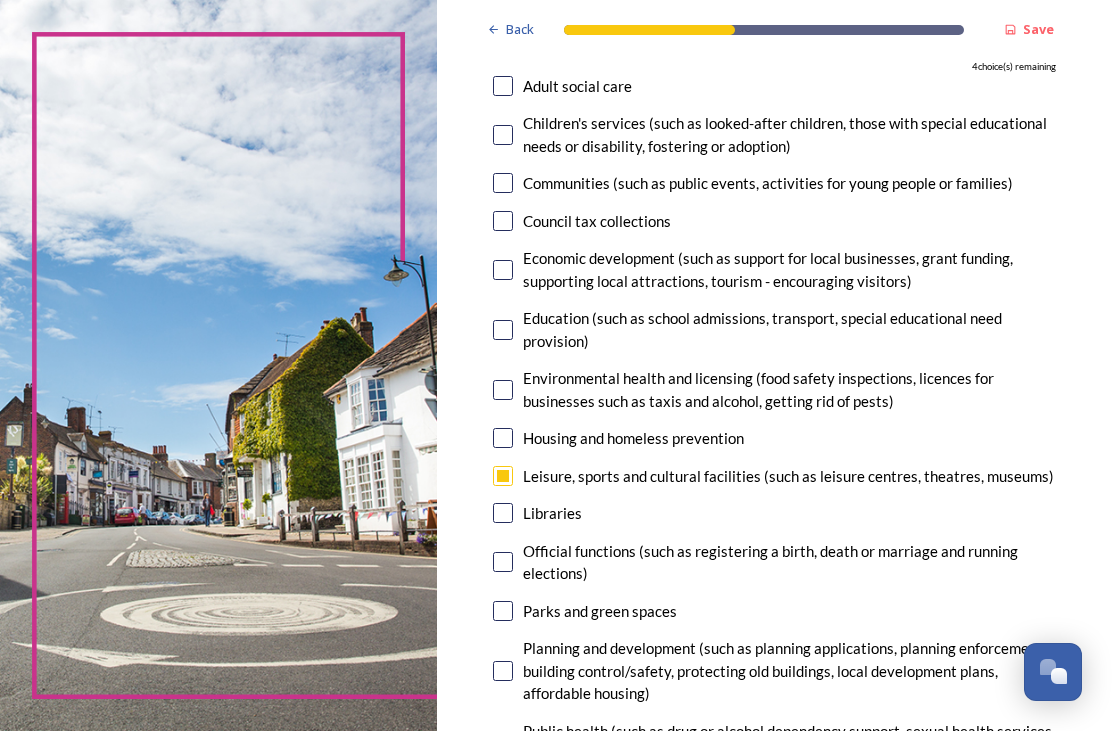 scroll, scrollTop: 265, scrollLeft: 0, axis: vertical 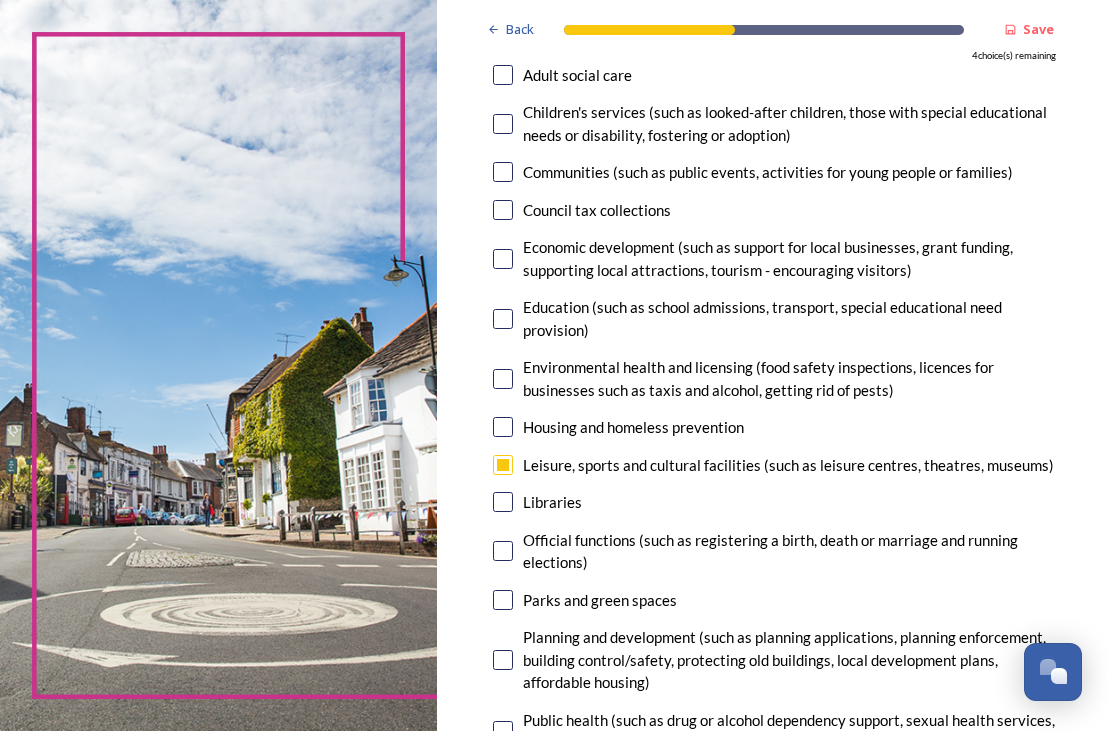 click at bounding box center (503, 502) 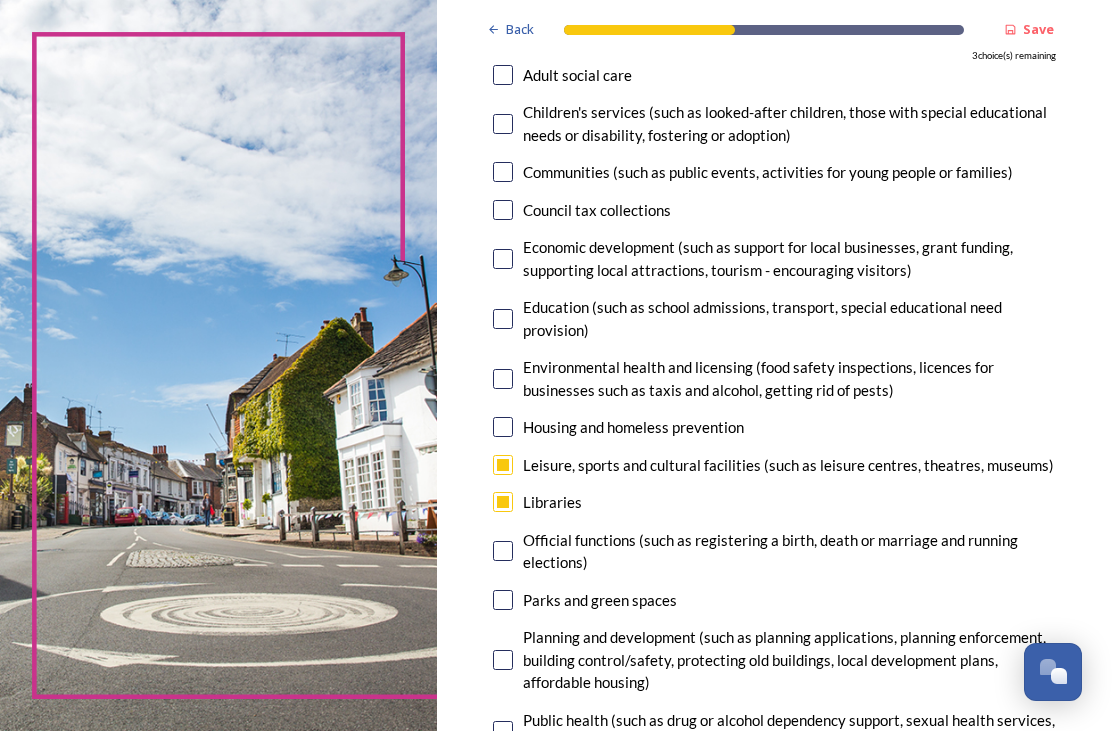click at bounding box center [503, 600] 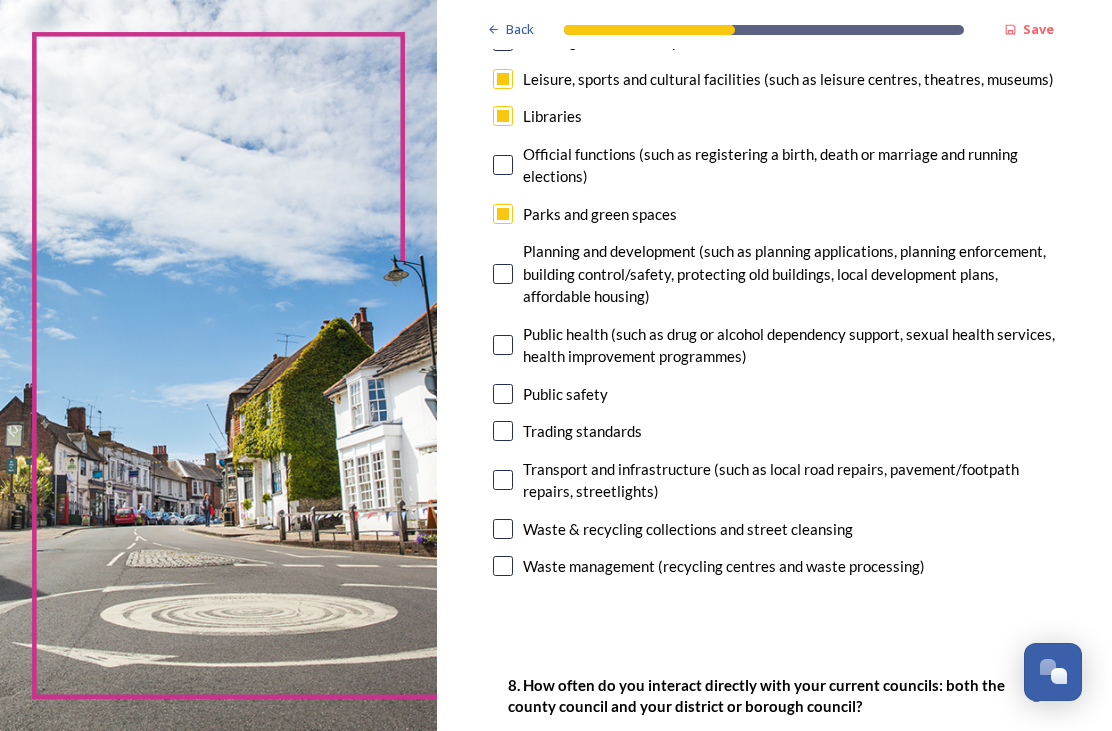scroll, scrollTop: 651, scrollLeft: 0, axis: vertical 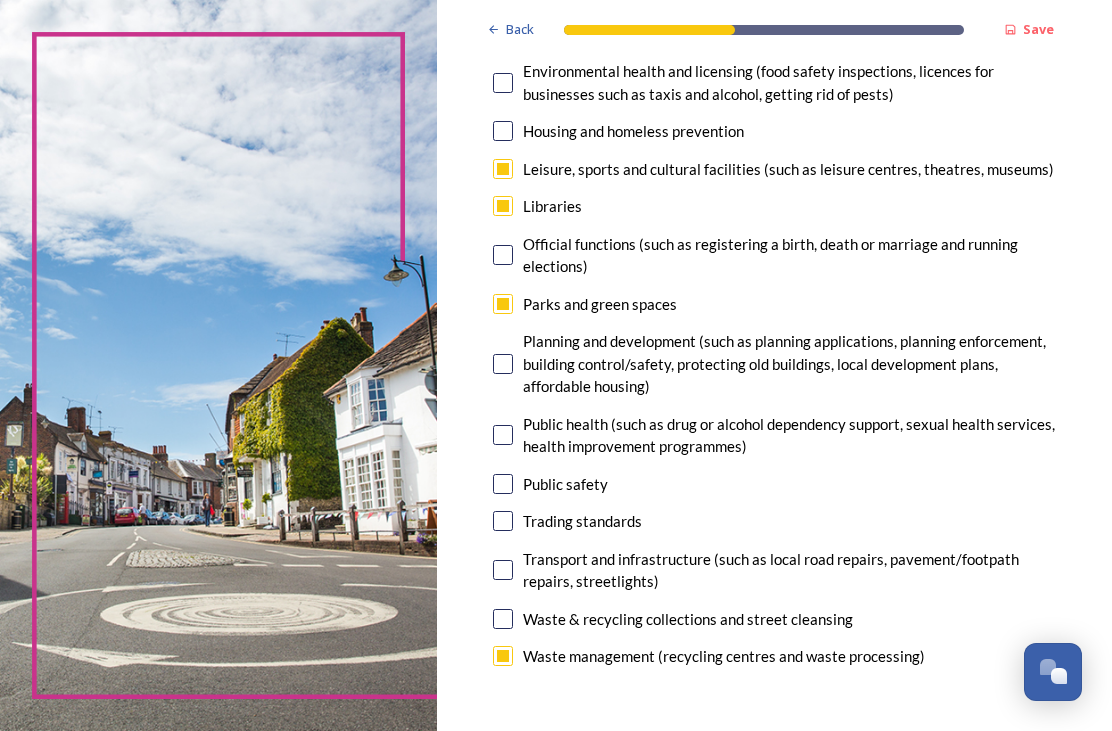 click at bounding box center (503, 619) 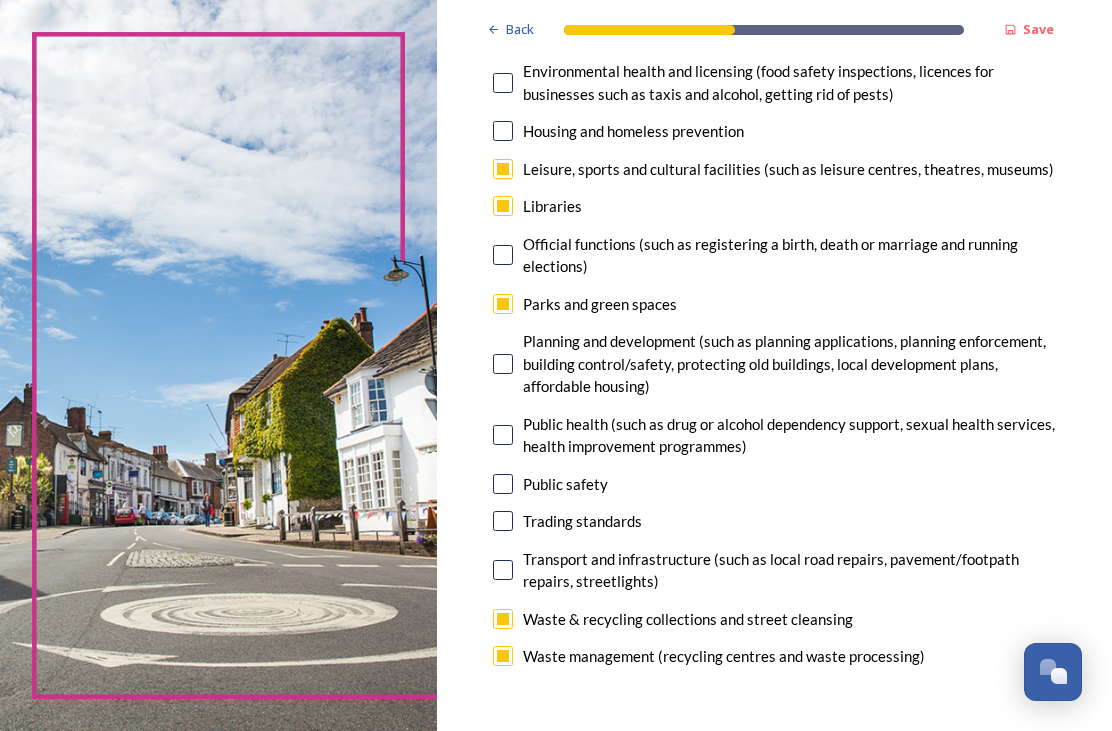 click on "Parks and green spaces" at bounding box center [600, 304] 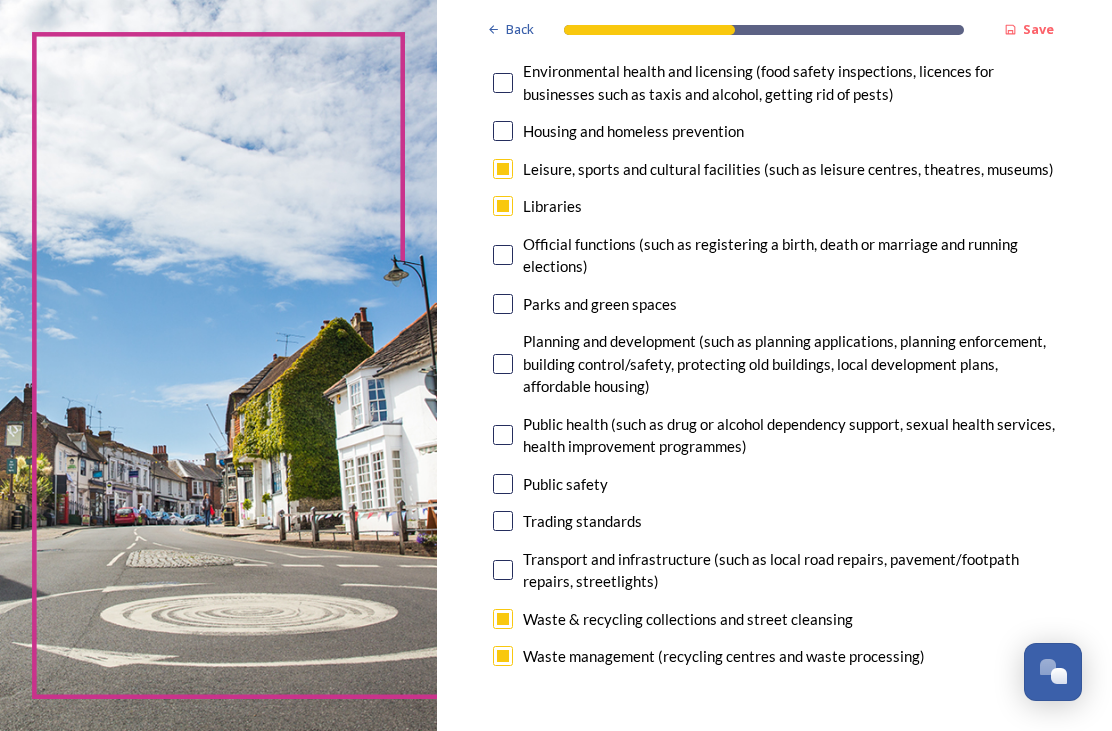 checkbox on "false" 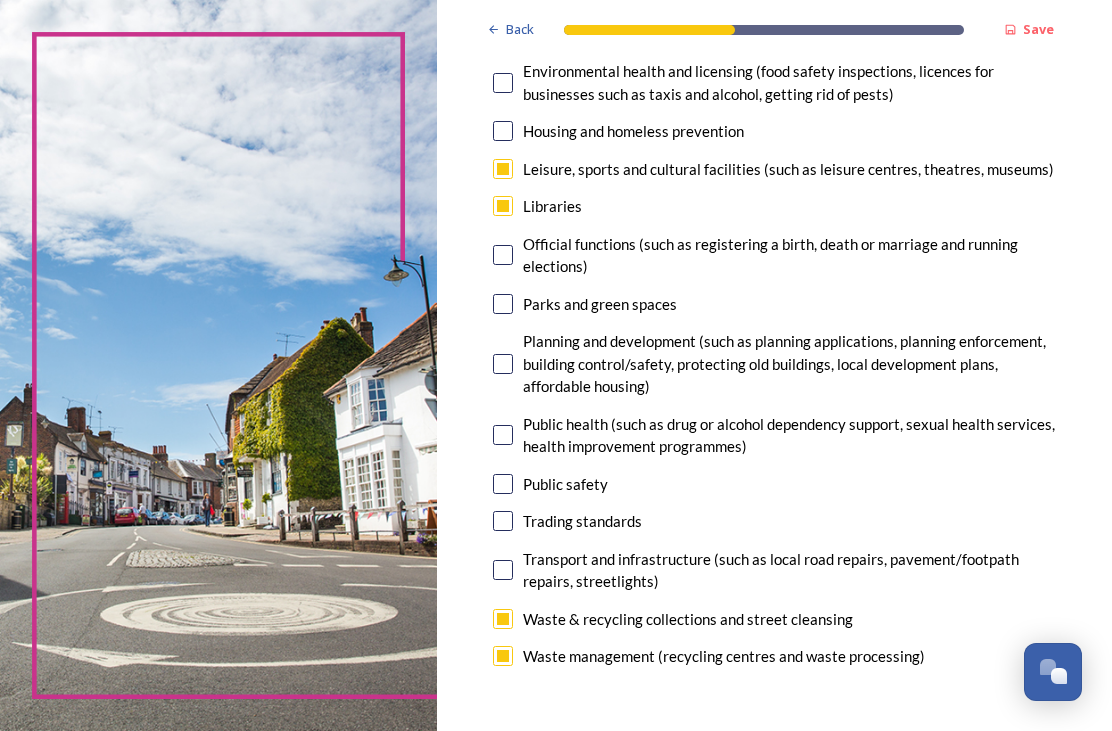 click at bounding box center (503, 364) 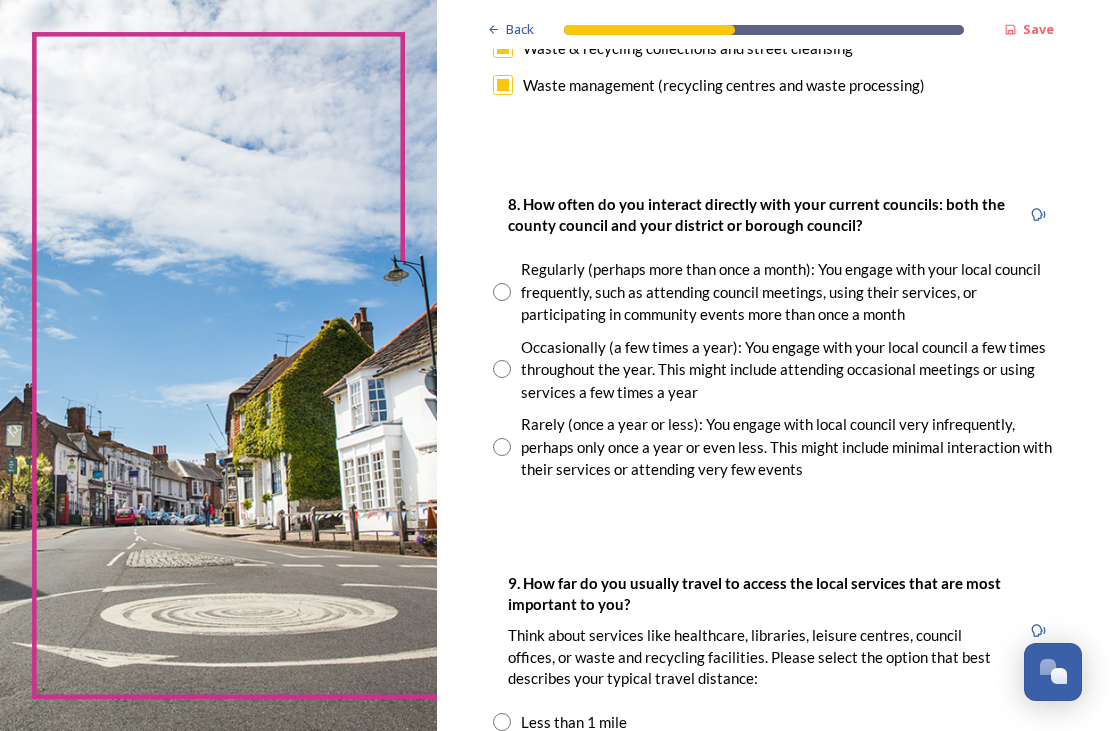 scroll, scrollTop: 1133, scrollLeft: 0, axis: vertical 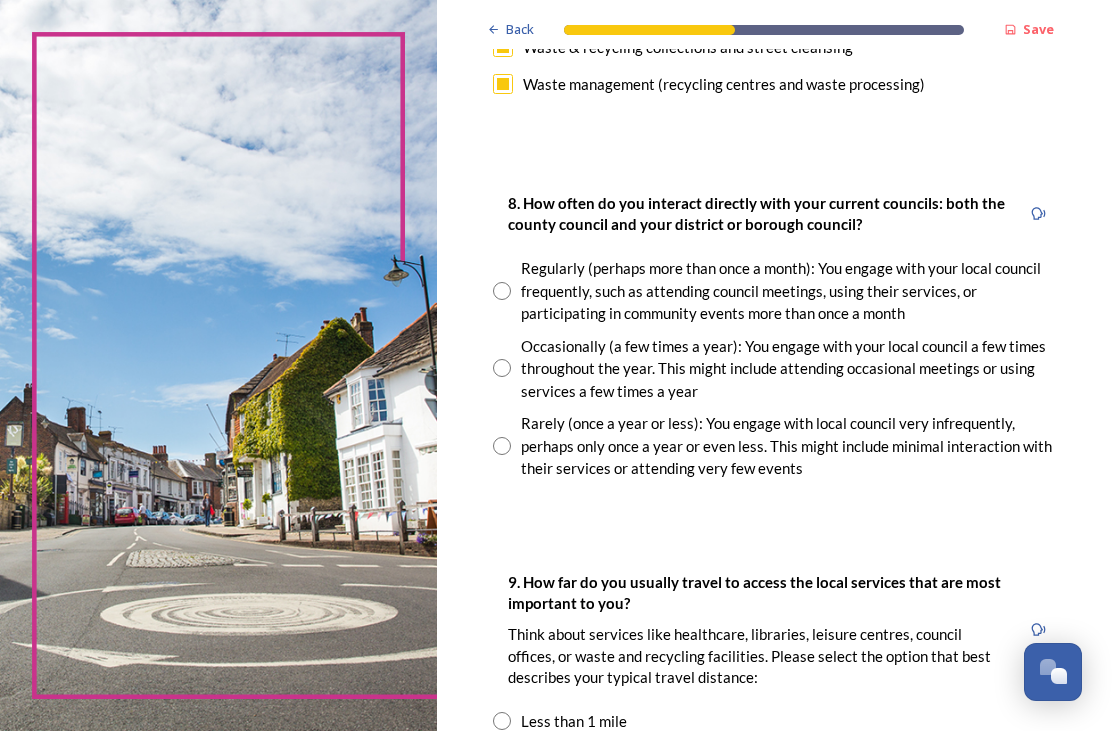 click at bounding box center [502, 446] 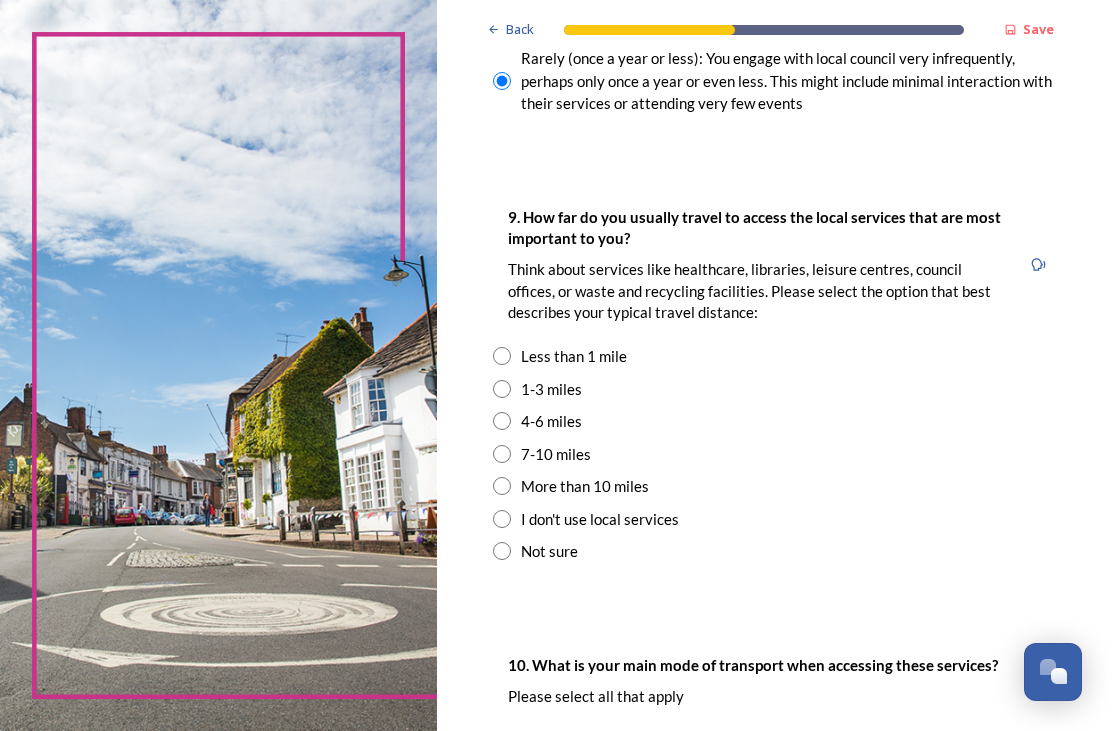 scroll, scrollTop: 1499, scrollLeft: 0, axis: vertical 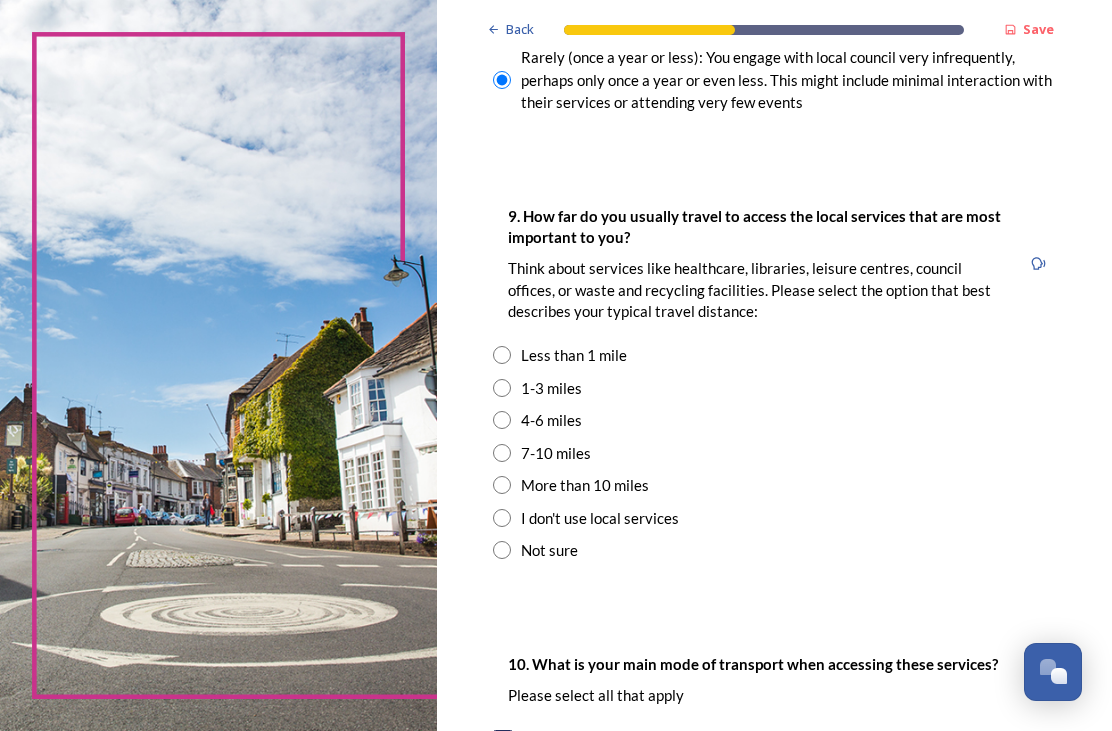 click on "1-3 miles" at bounding box center (774, 388) 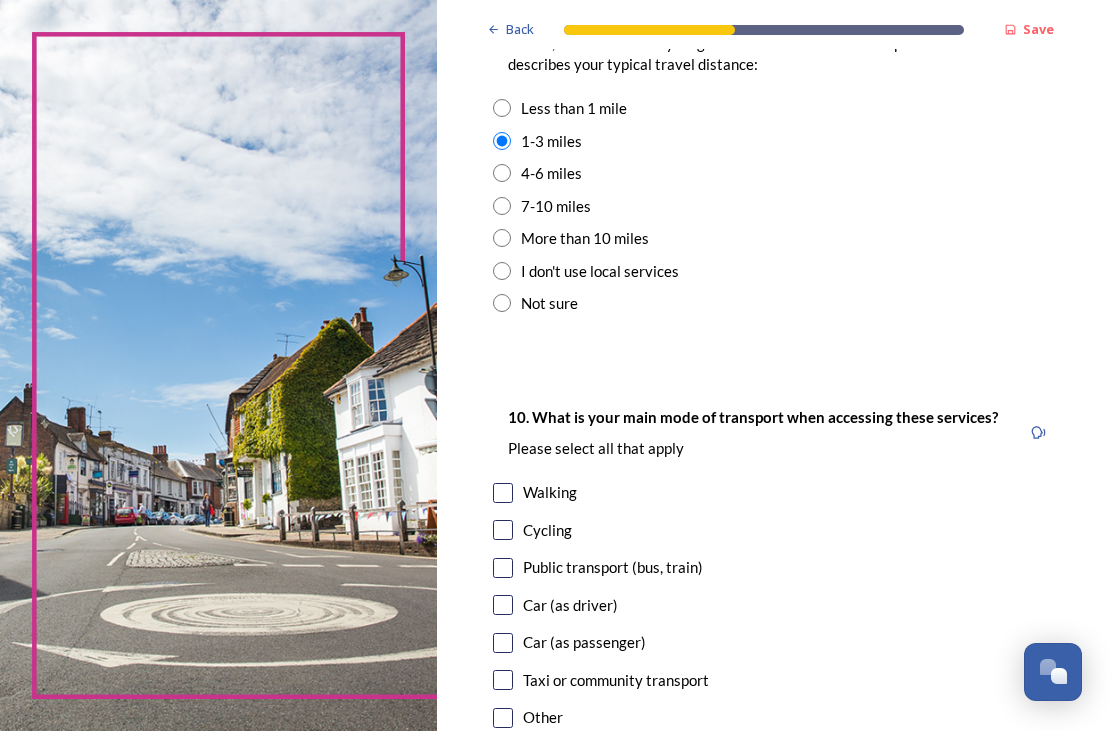 scroll, scrollTop: 1747, scrollLeft: 0, axis: vertical 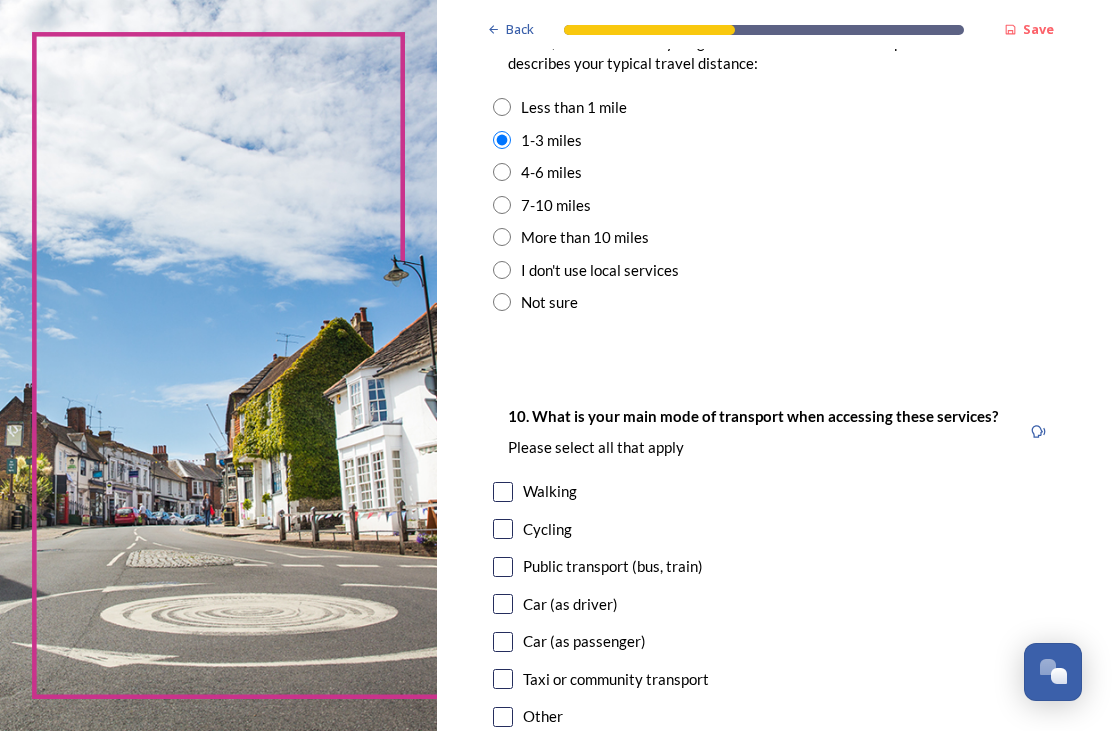click on "Walking" at bounding box center [550, 491] 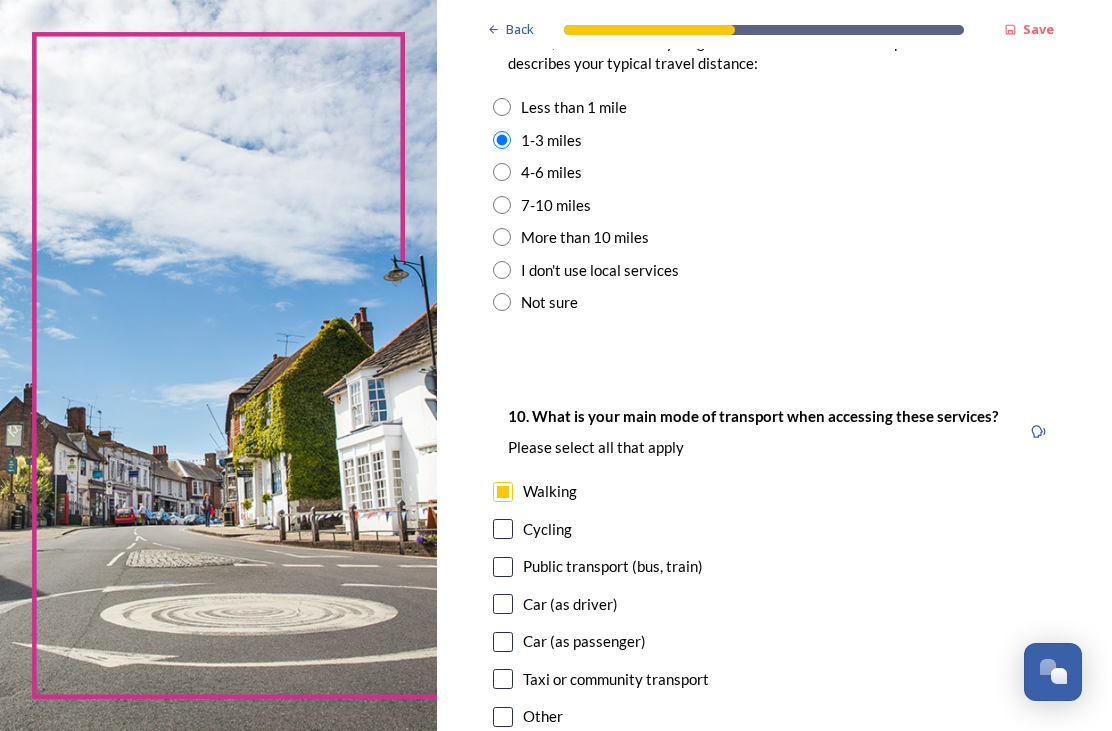 checkbox on "true" 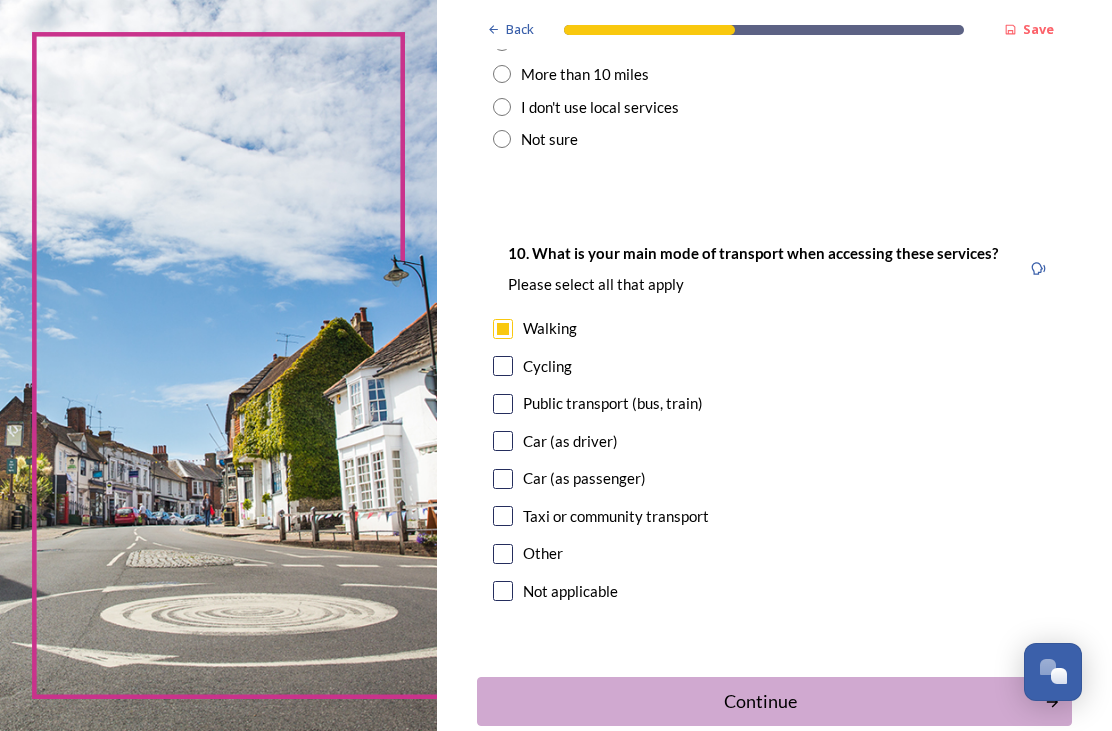 scroll, scrollTop: 1911, scrollLeft: 0, axis: vertical 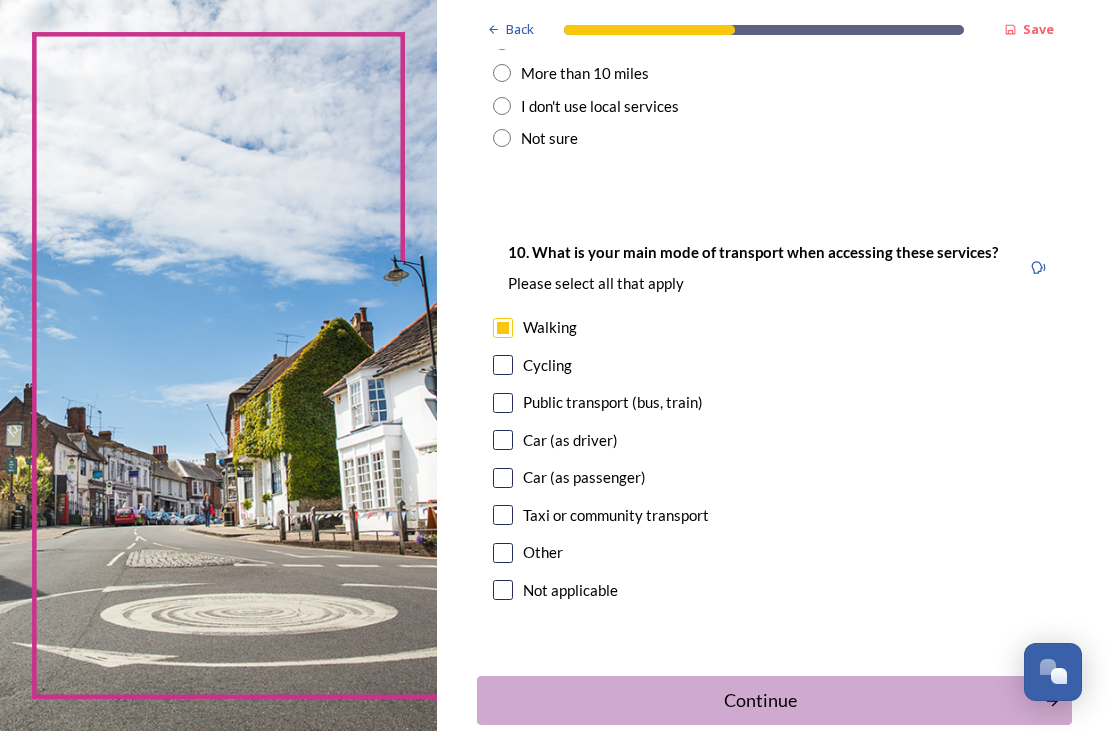 click on "Car (as passenger)" at bounding box center [584, 477] 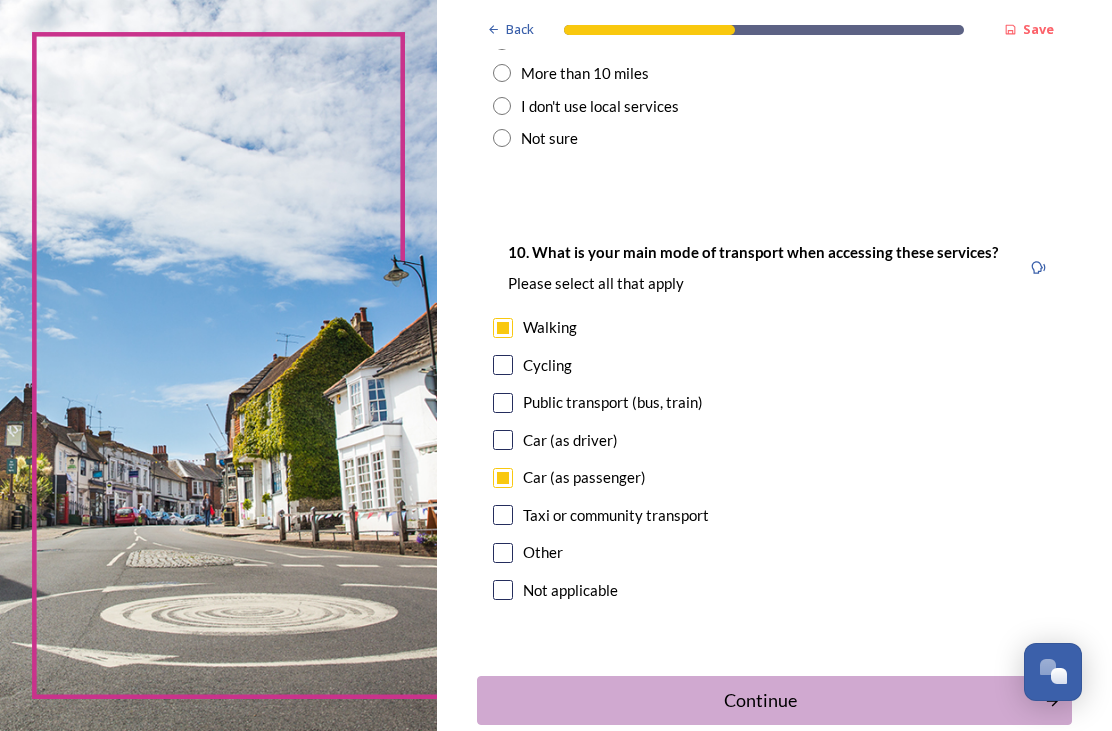 checkbox on "true" 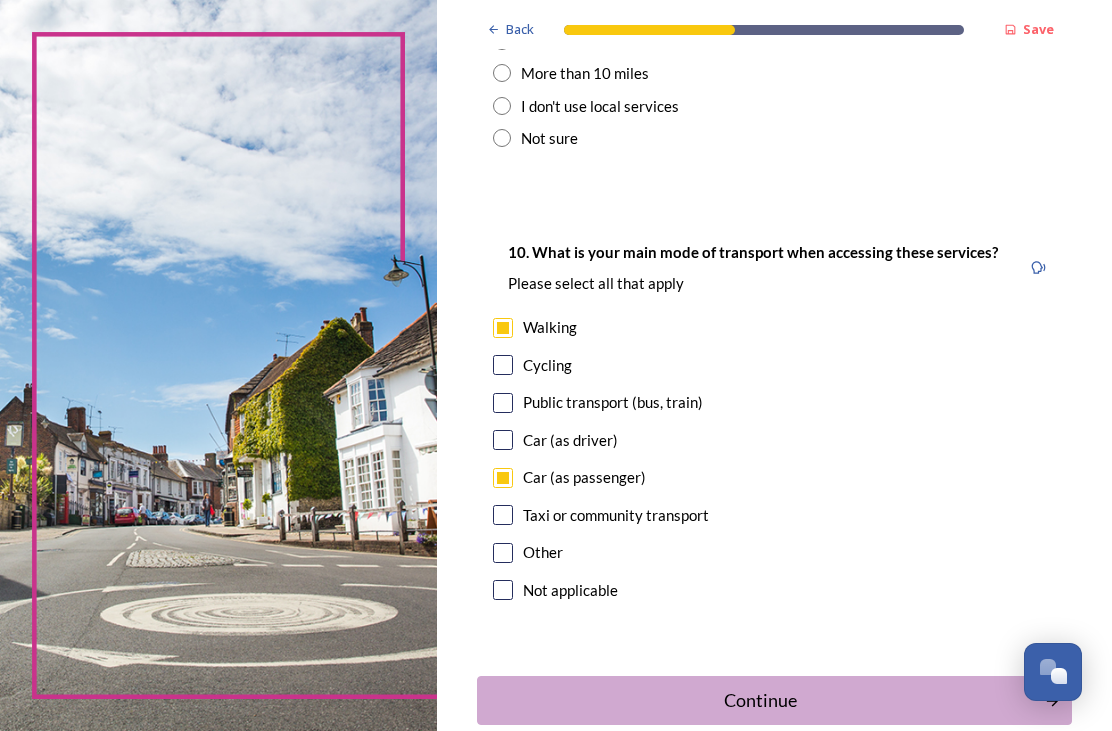 click on "Continue" at bounding box center (761, 700) 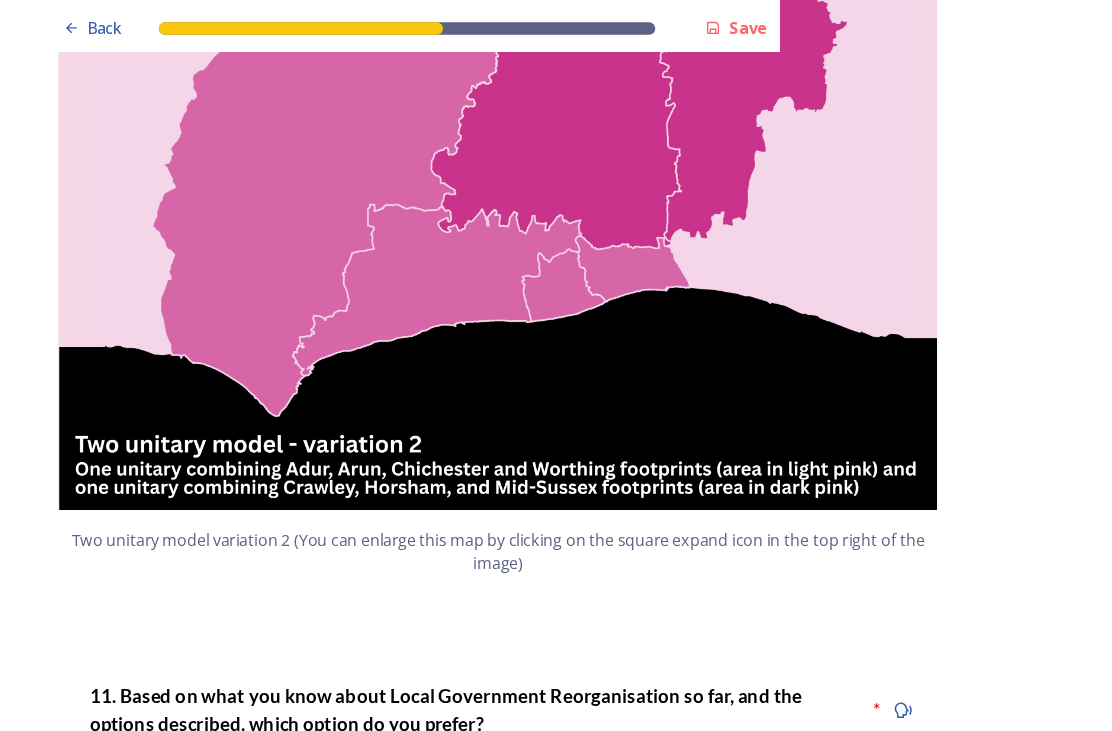scroll, scrollTop: 2199, scrollLeft: 0, axis: vertical 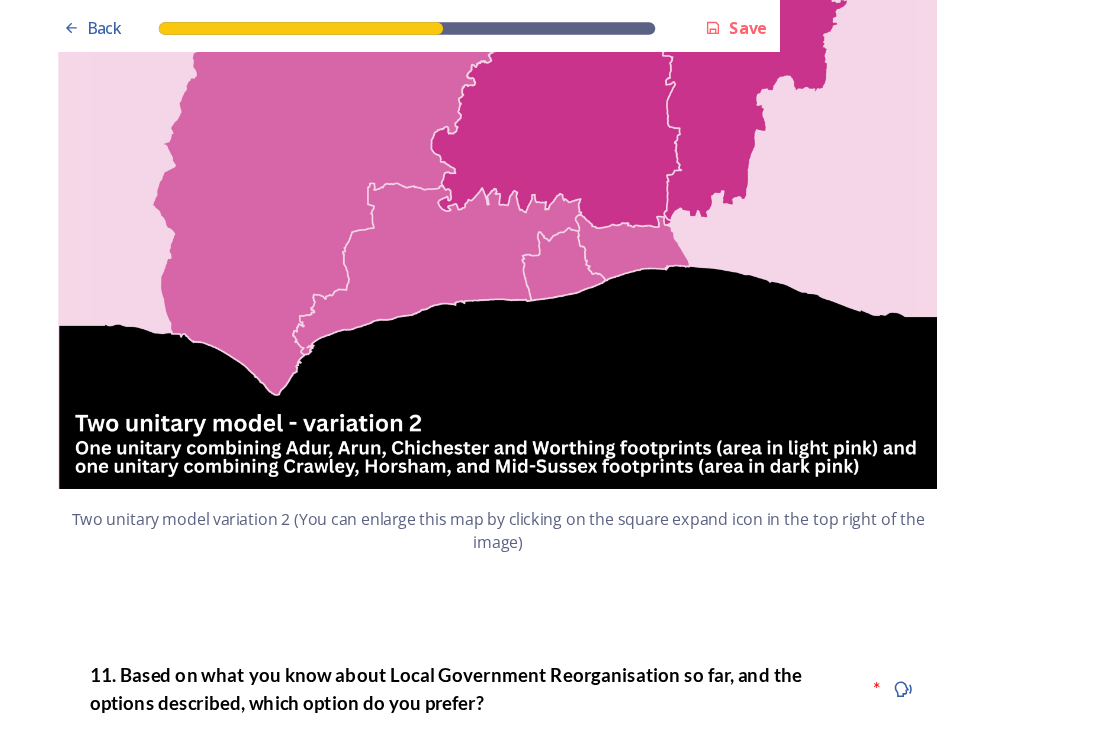 click on "I prefer a single unitary model" at bounding box center (338, 617) 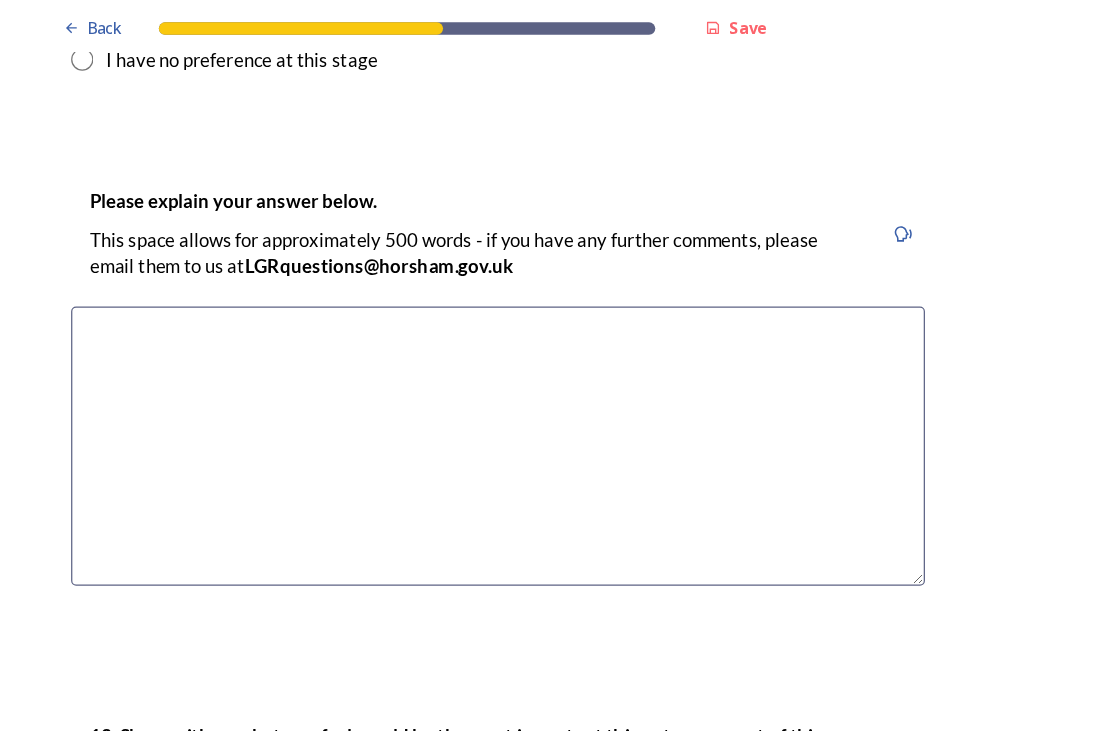 scroll, scrollTop: 2826, scrollLeft: 0, axis: vertical 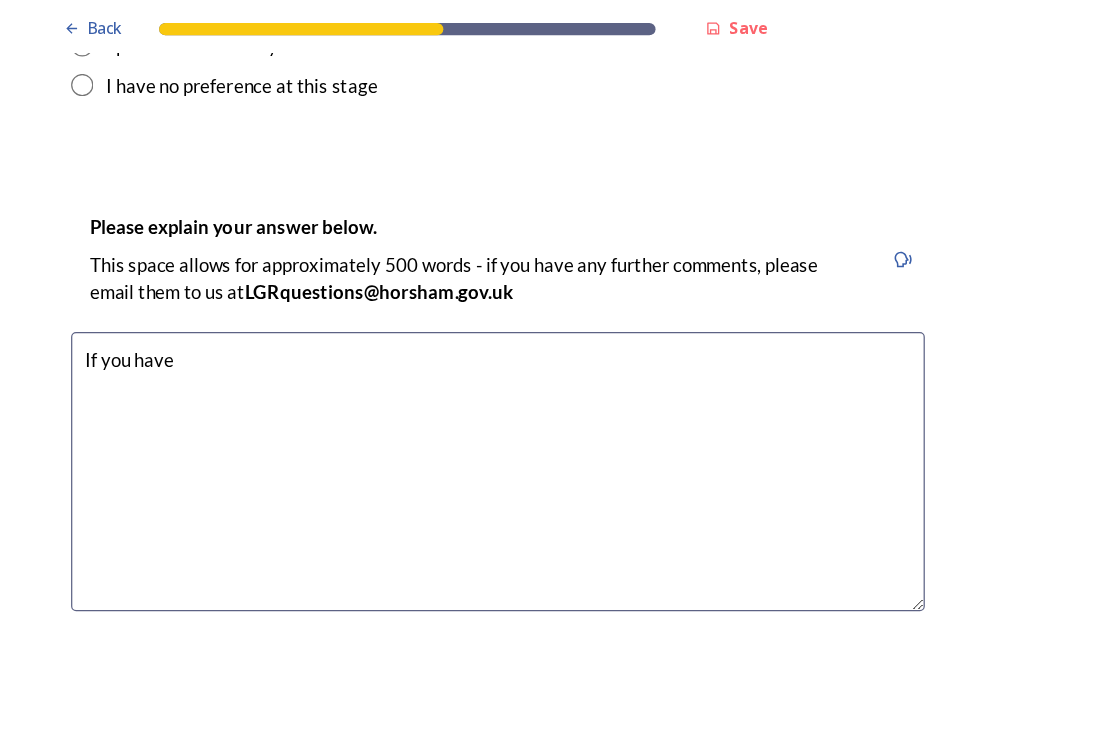 click on "If you have" at bounding box center [556, 386] 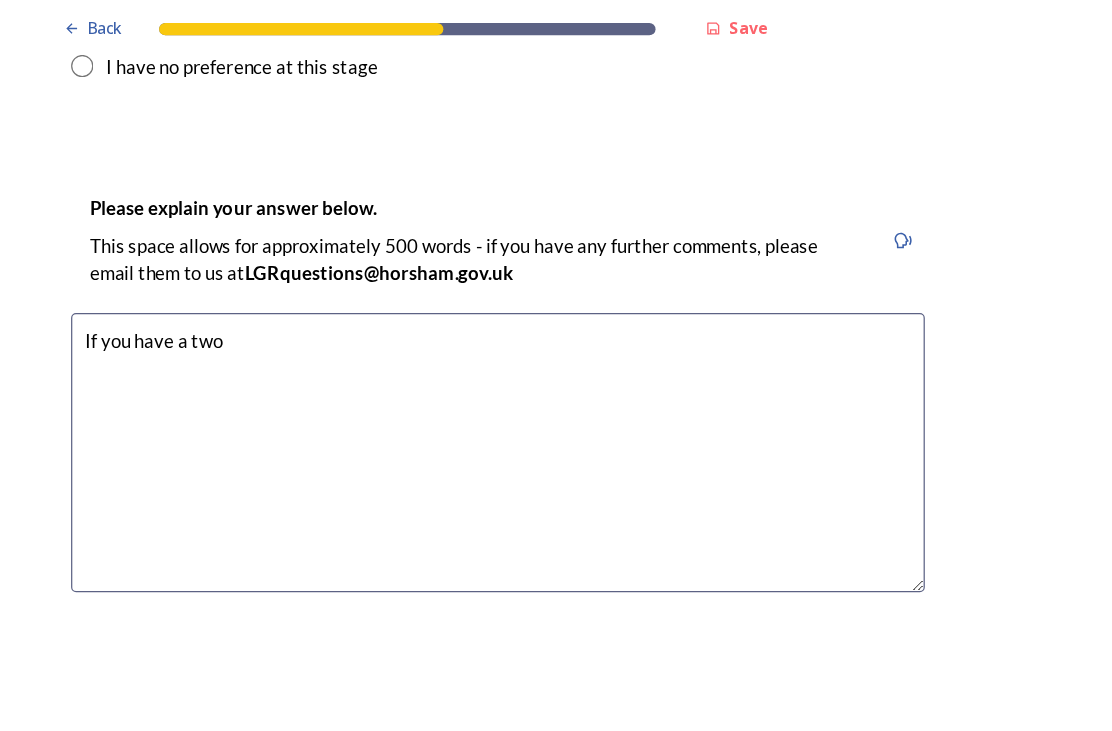 scroll, scrollTop: 2821, scrollLeft: 0, axis: vertical 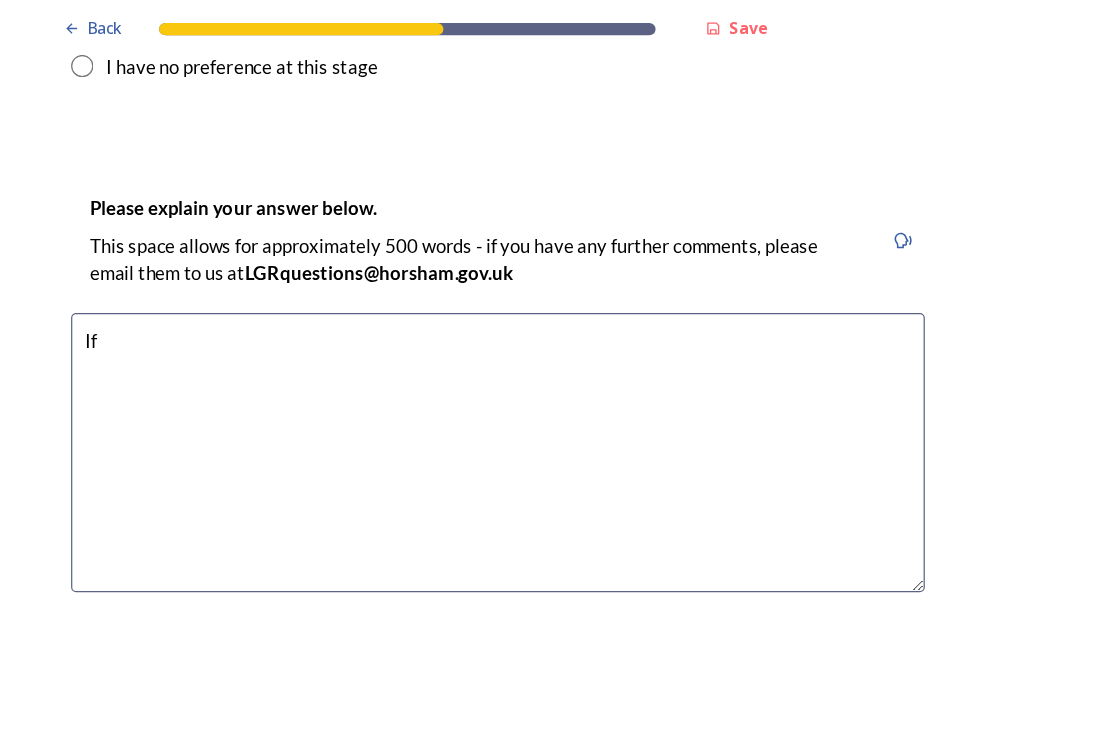 type on "I" 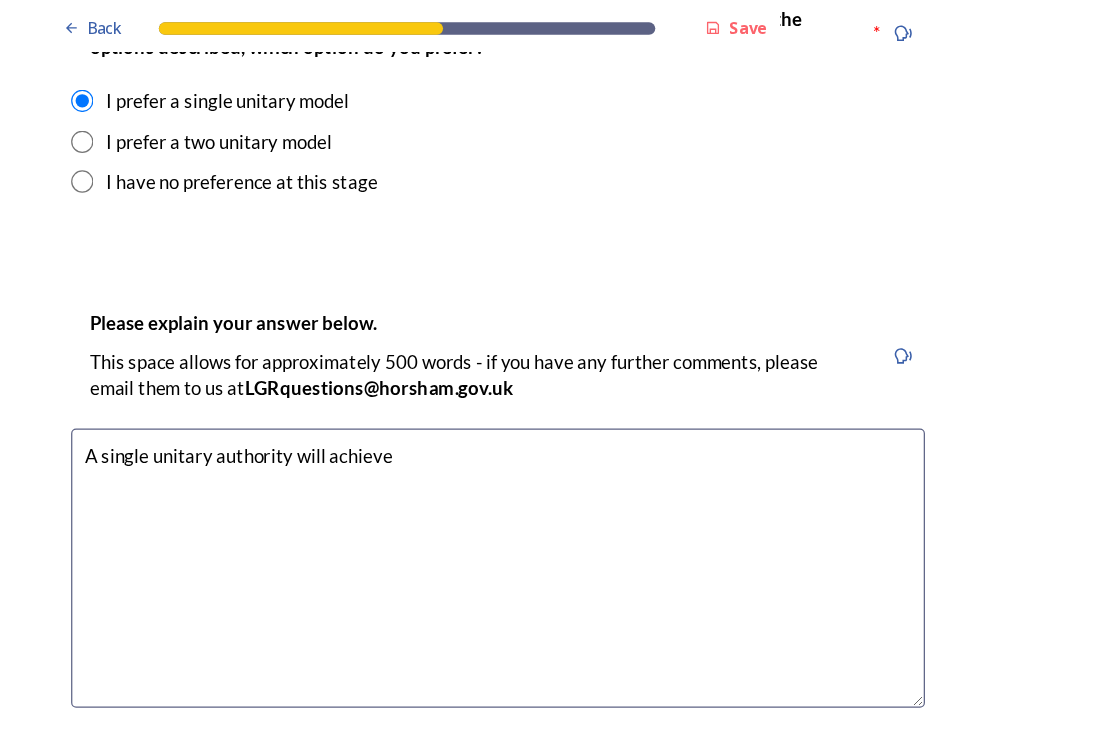 scroll, scrollTop: 2728, scrollLeft: 0, axis: vertical 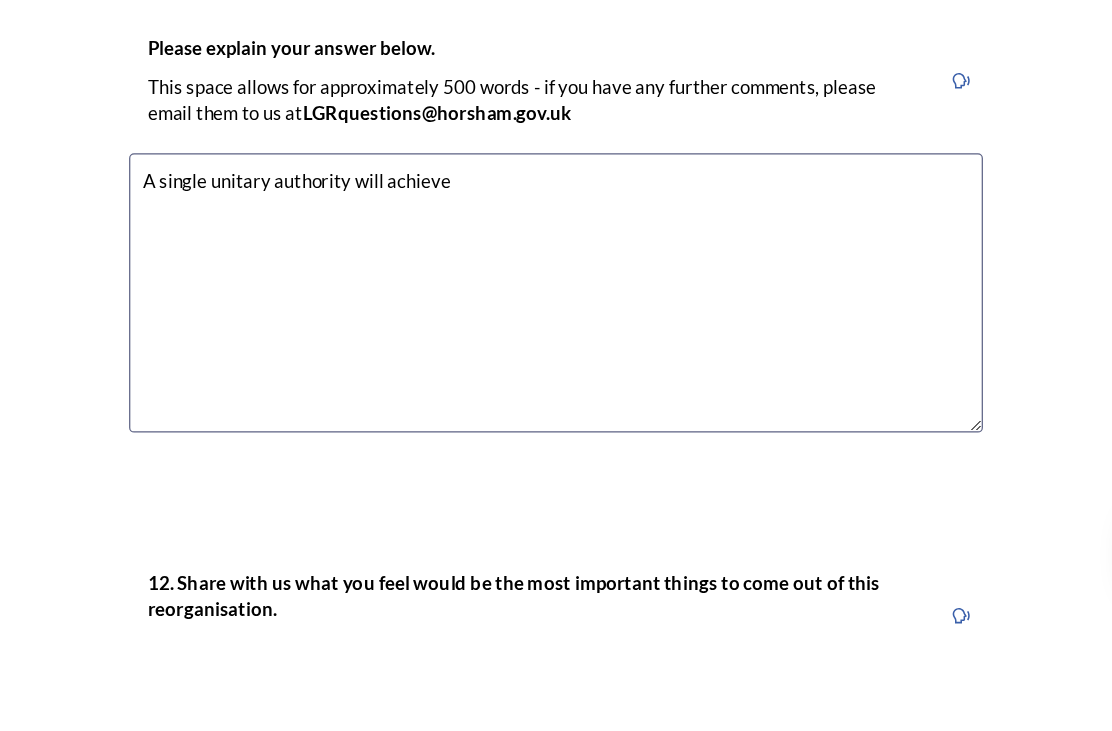 click on "A single unitary authority will achieve" at bounding box center [556, 464] 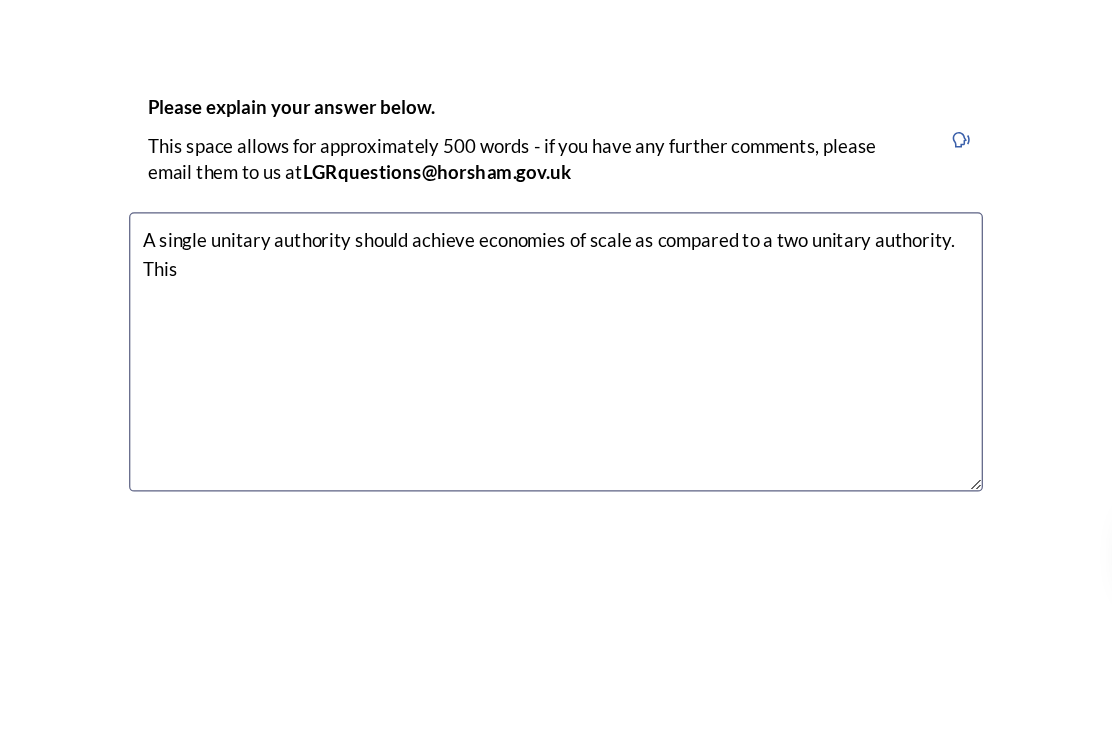 scroll, scrollTop: 2692, scrollLeft: 0, axis: vertical 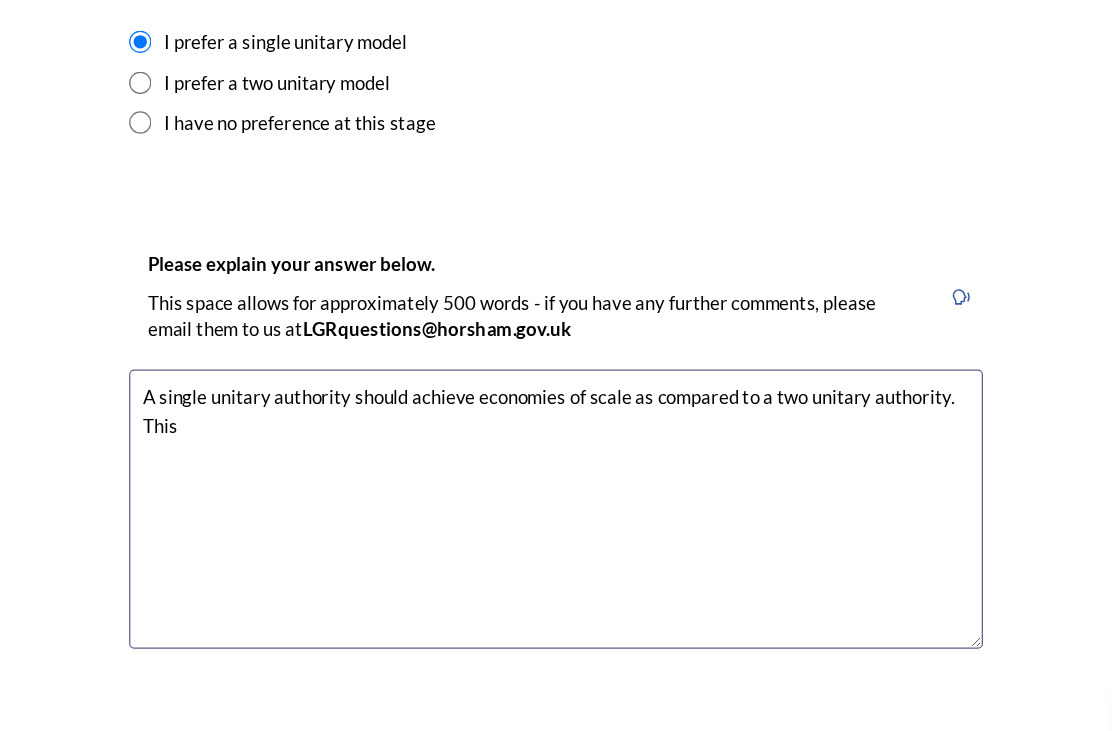 click on "Back Save Prioritising future services As explained on our  Shaping West Sussex hub , Local Government Reorganisation for West Sussex means that the county, district and borough councils will be replaced with one, or more than one, single-tier council (referred to as a unitary council) to deliver all your services.  Options currently being explored within West Sussex are detailed on our  hub , but map visuals can be found below. A single county unitary , bringing the County Council and all seven District and Borough Councils services together to form a new unitary council for West Sussex. Single unitary model (You can enlarge this map by clicking on the square expand icon in the top right of the image) Two unitary option, variation 1  -   one unitary combining Arun, Chichester and Worthing footprints and one unitary combining Adur, Crawley, Horsham, and Mid-Sussex footprints. Two unitary model variation 1 (You can enlarge this map by clicking on the square expand icon in the top right of the image) * Other 5" at bounding box center (556, 616) 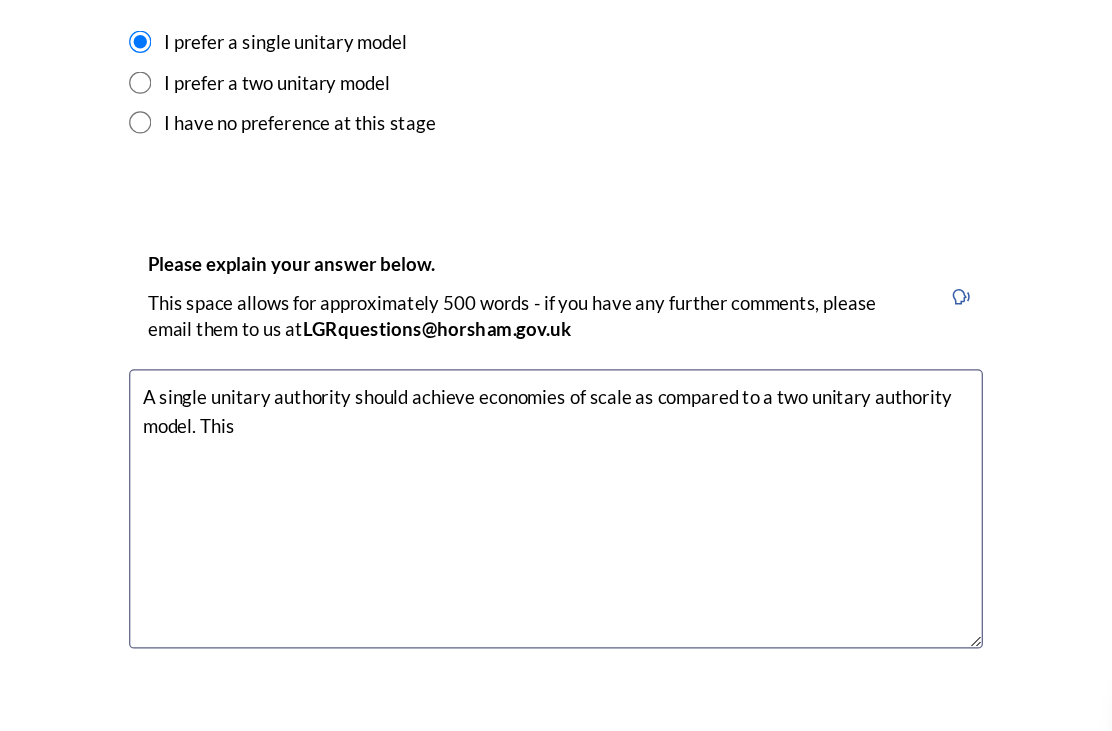 click on "A single unitary authority should achieve economies of scale as compared to a two unitary authority model. This" at bounding box center [556, 500] 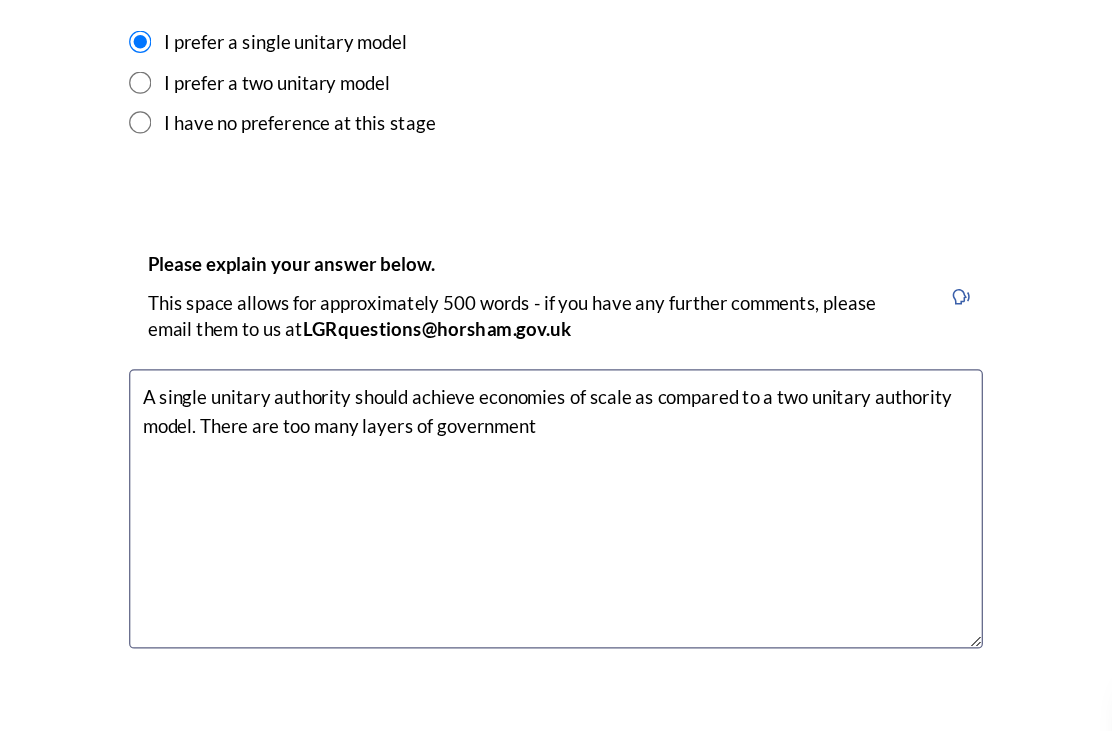 click on "A single unitary authority should achieve economies of scale as compared to a two unitary authority model. There are too many layers of government" at bounding box center [556, 500] 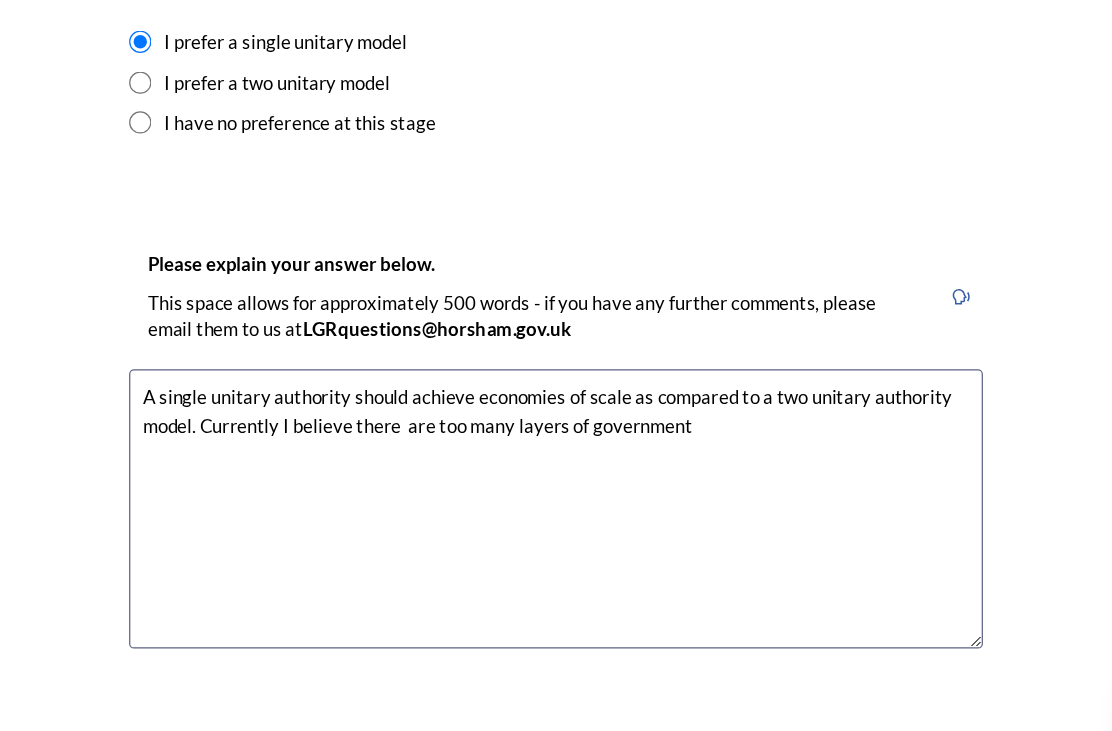 click on "A single unitary authority should achieve economies of scale as compared to a two unitary authority model. Currently I believe there  are too many layers of government" at bounding box center (556, 500) 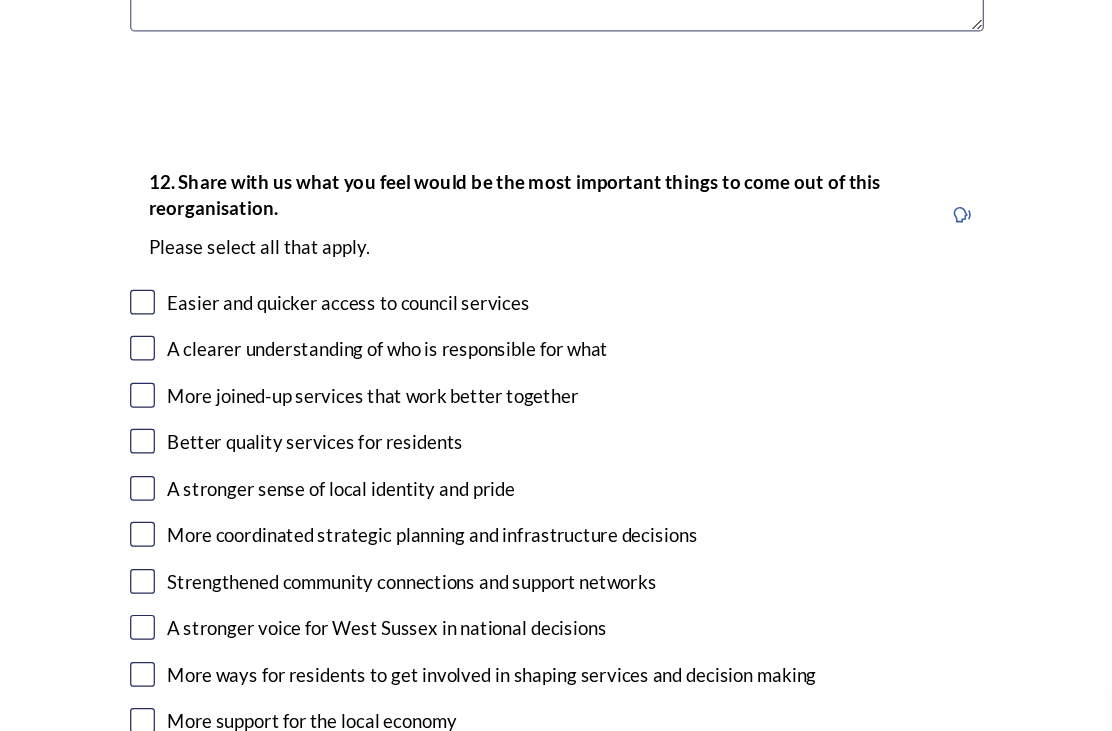 scroll, scrollTop: 3185, scrollLeft: 0, axis: vertical 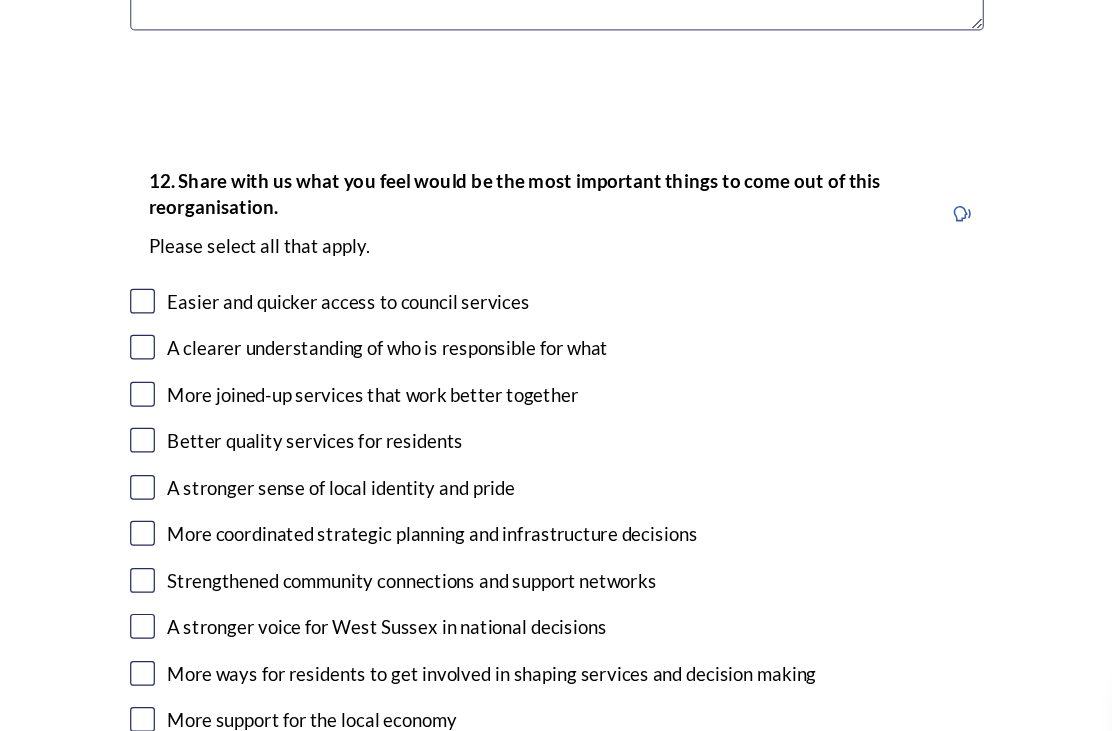 type on "A single unitary authority should achieve economies of scale as compared to a two unitary authority model. Currently I believe there  are too many layers of government in Chichester and across West [STATE] and it is not clear to the general public in some respects as to which services are managed by which Council. A two Unitary model would just increase the bureaucracy. Less management headcount please and more operational staff." 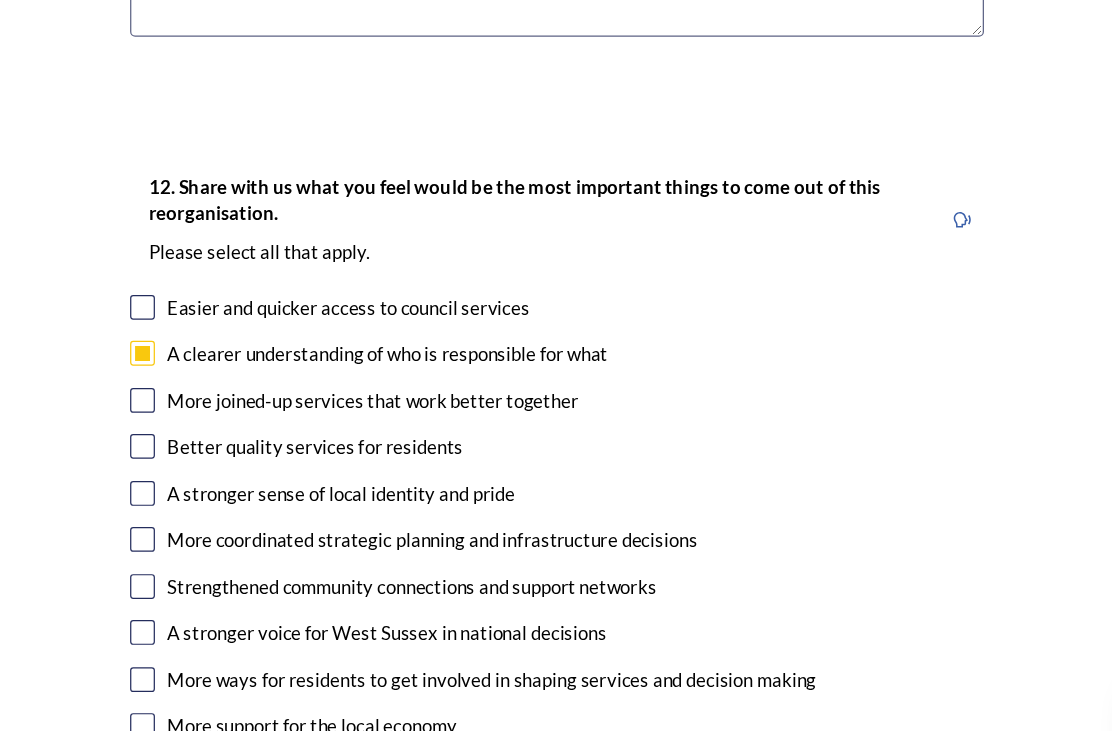 click at bounding box center (222, 413) 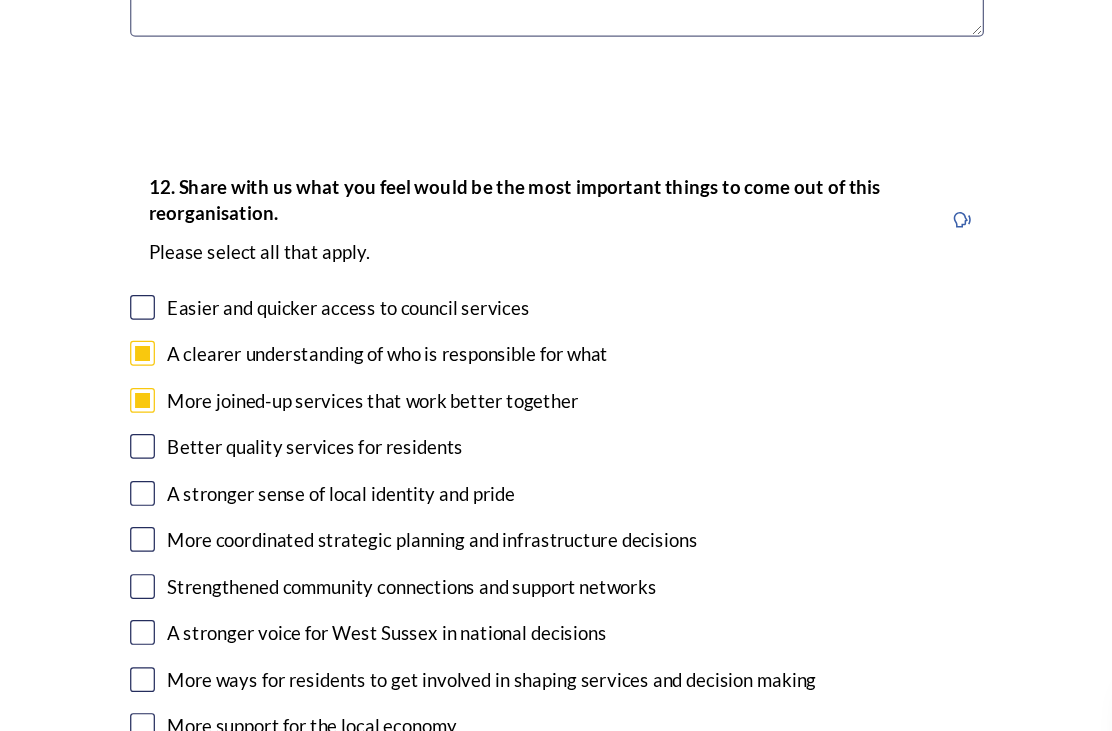 click at bounding box center [222, 338] 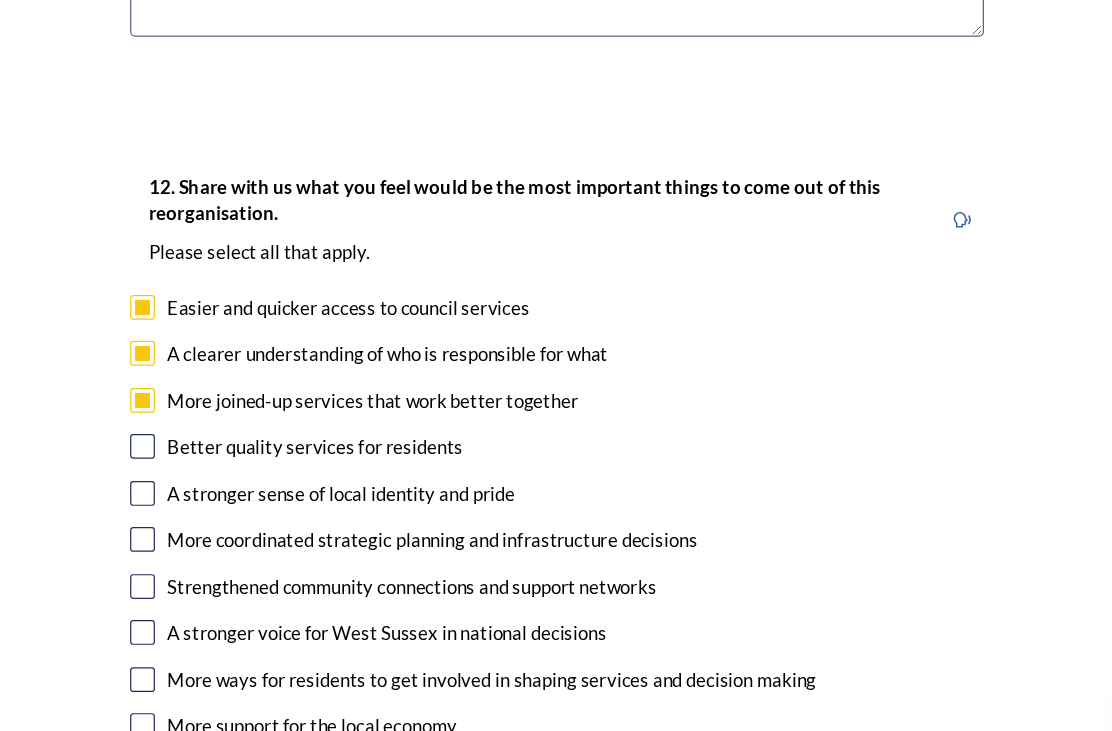 click at bounding box center (222, 450) 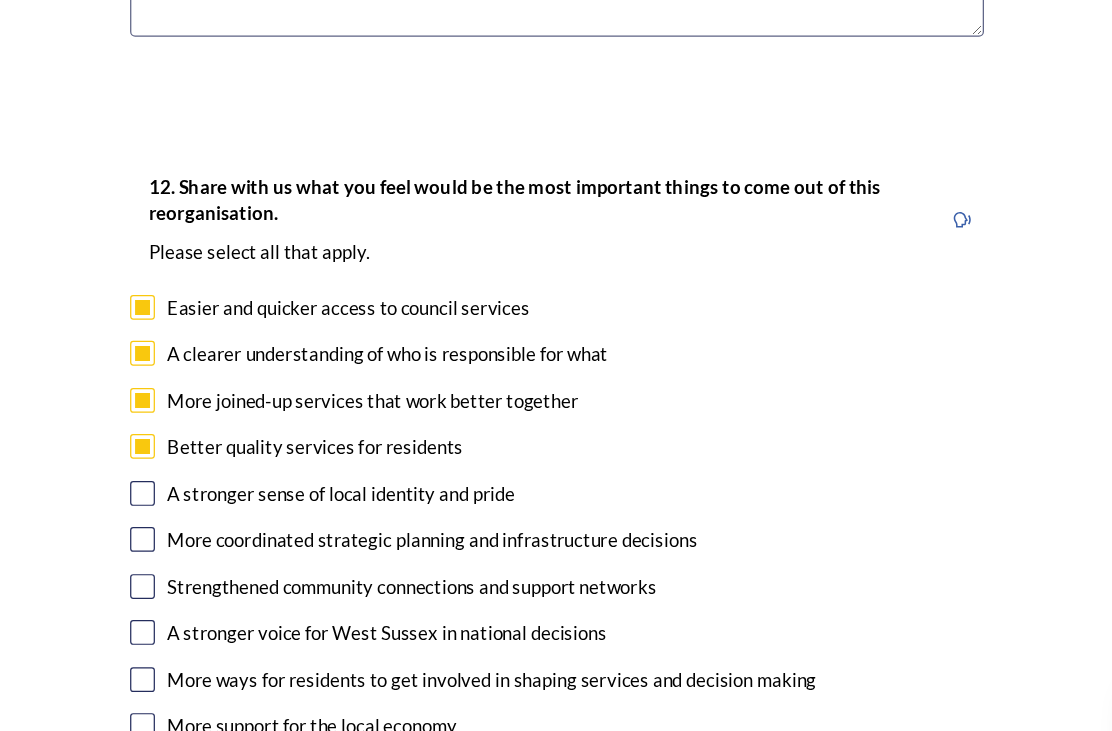 click at bounding box center (222, 488) 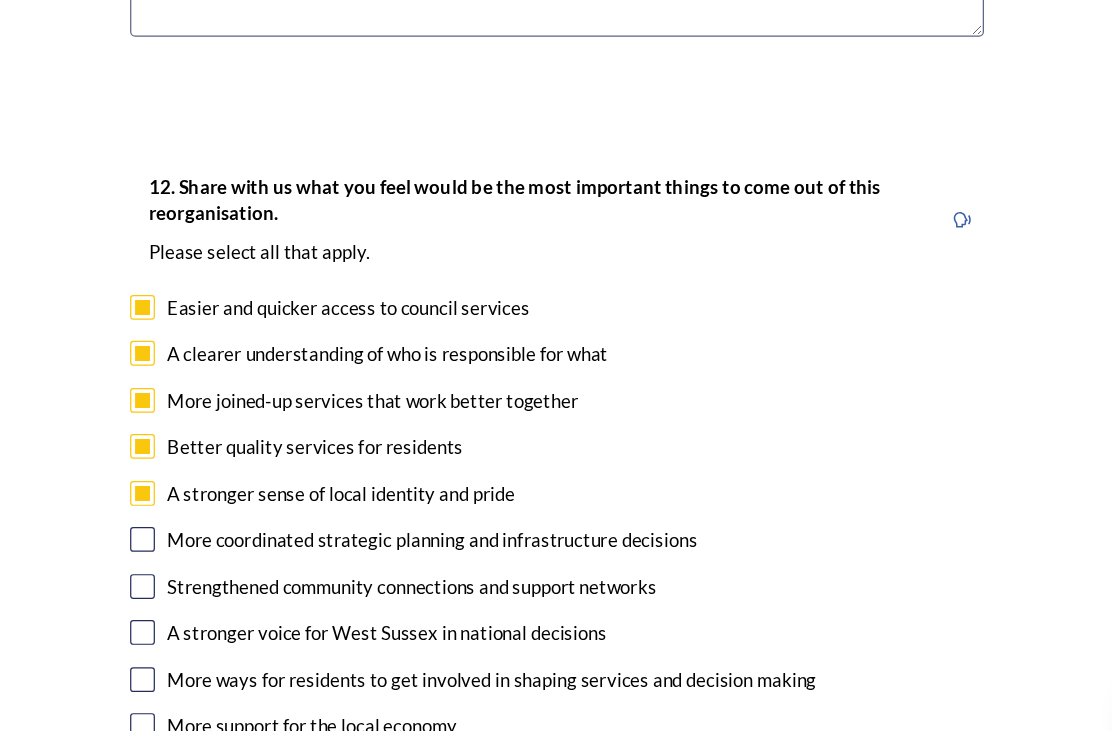 click at bounding box center [222, 525] 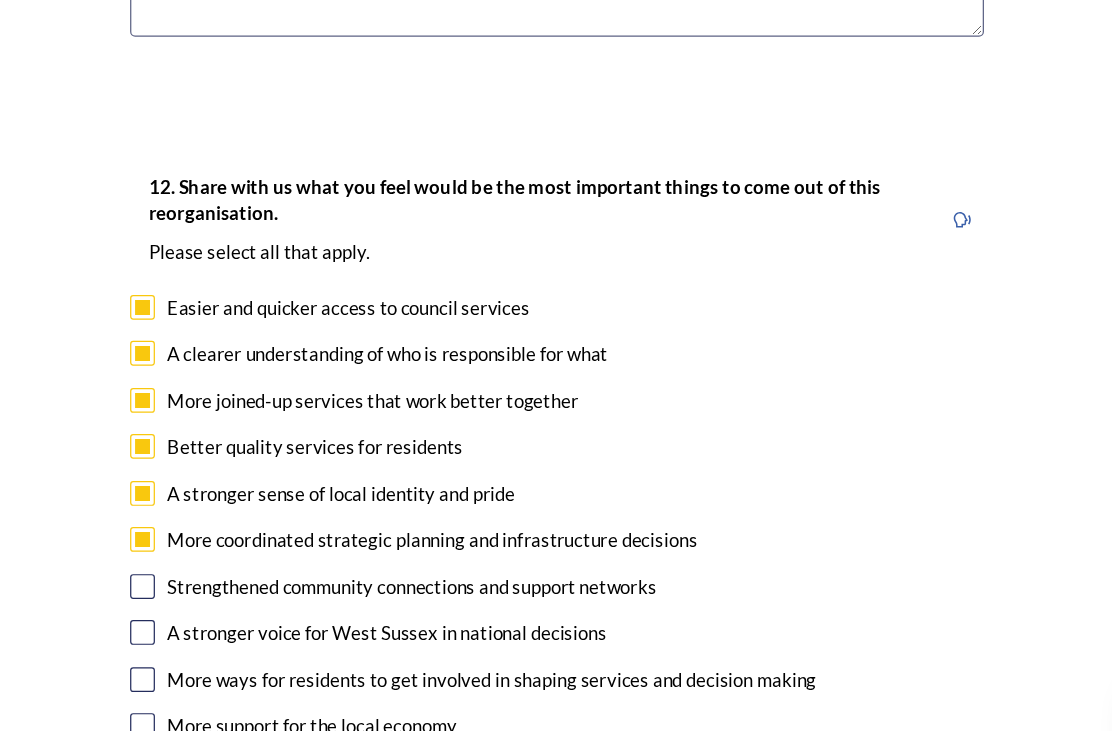 click at bounding box center [222, 563] 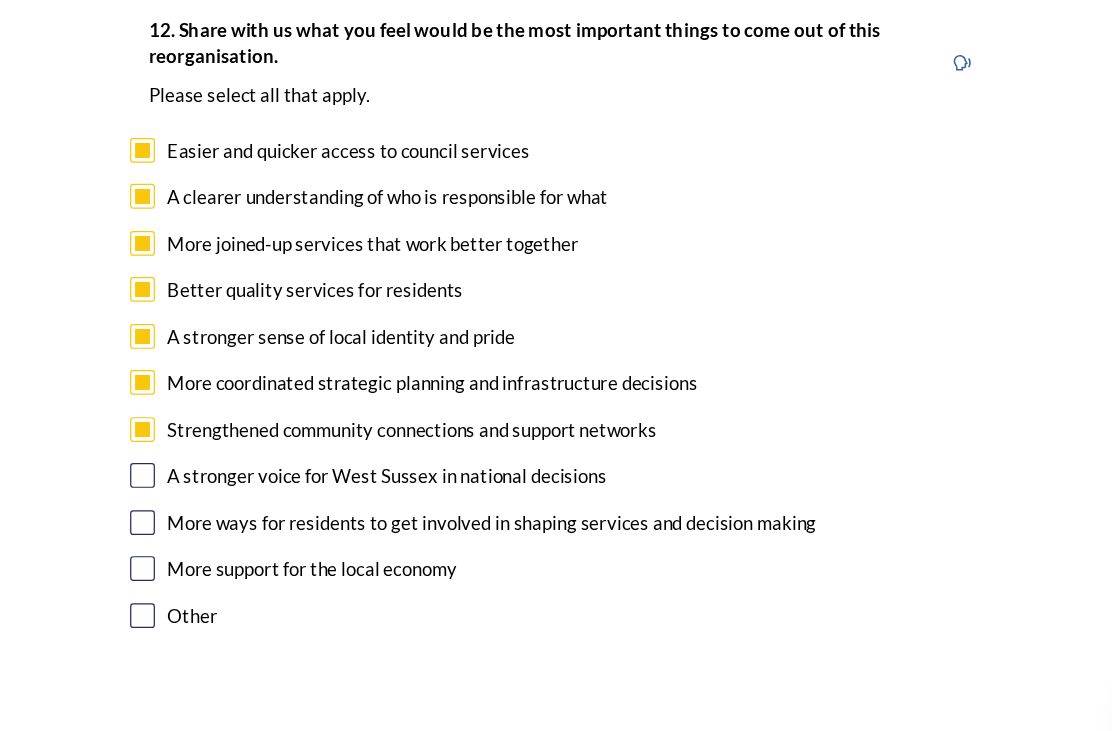 scroll, scrollTop: 3312, scrollLeft: 0, axis: vertical 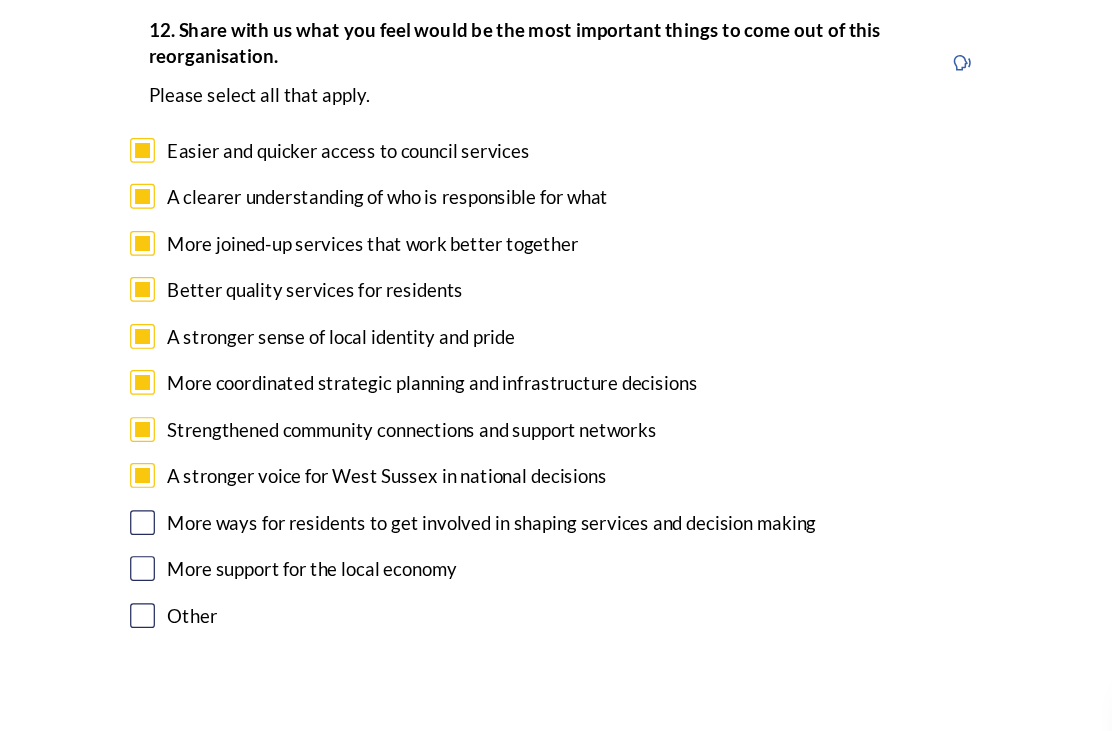 click at bounding box center (222, 511) 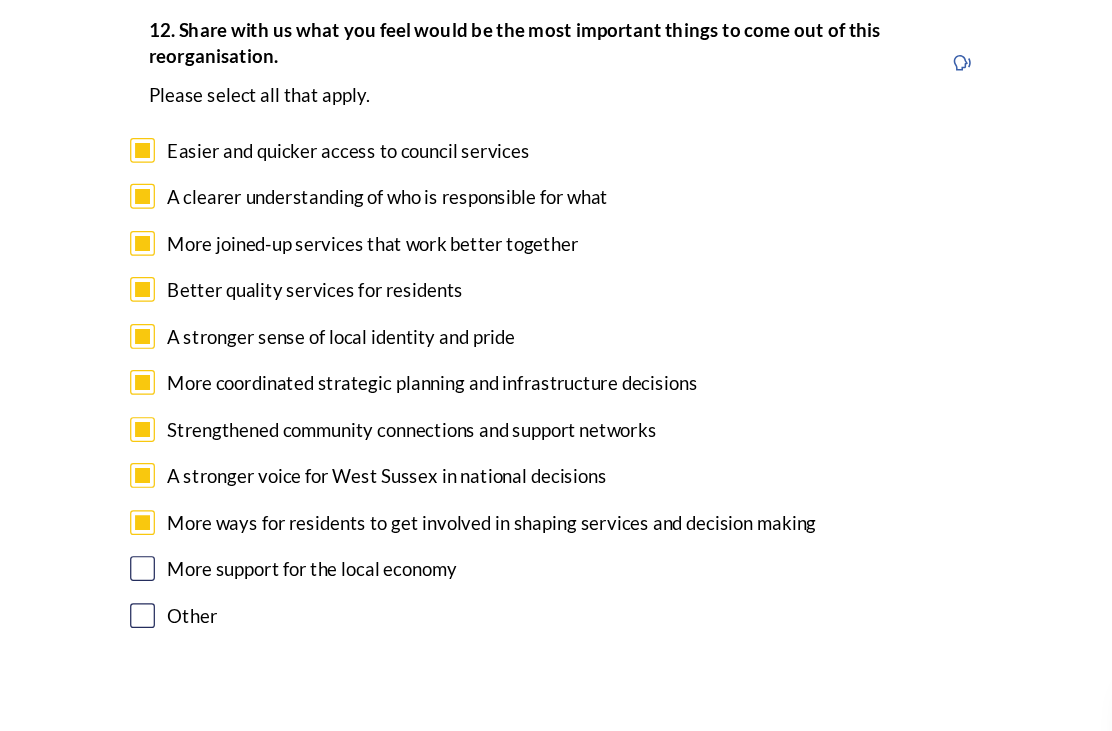 click at bounding box center [222, 548] 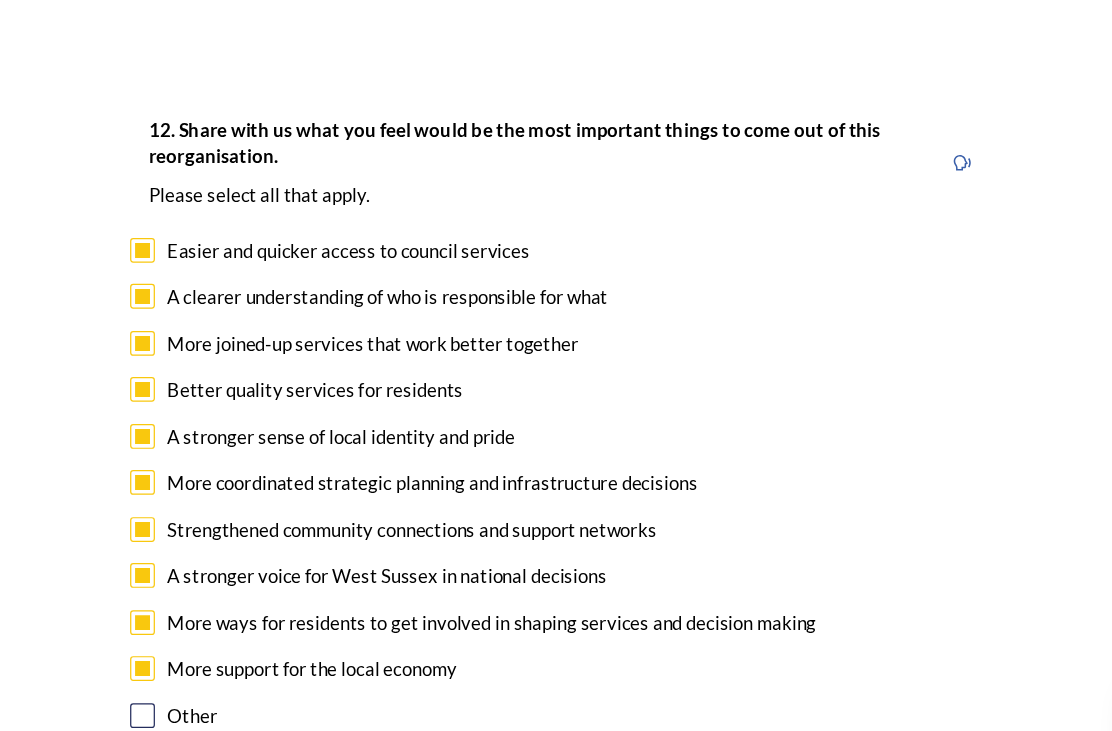 scroll, scrollTop: 3231, scrollLeft: 0, axis: vertical 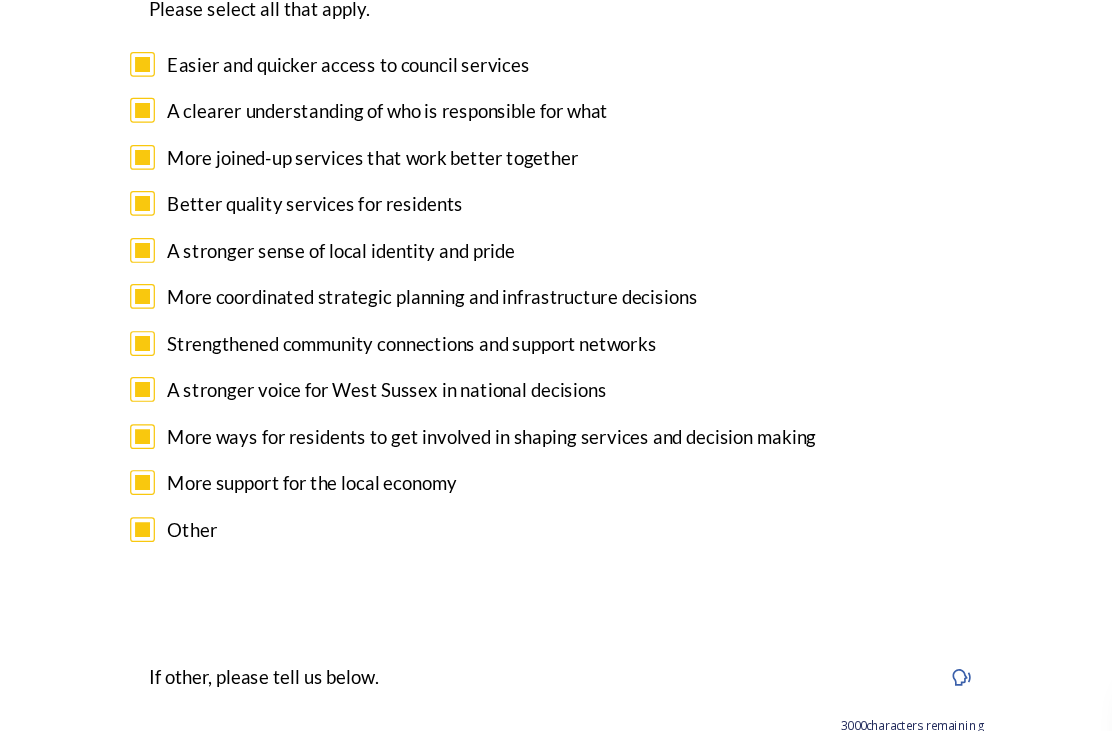 click at bounding box center (556, 706) 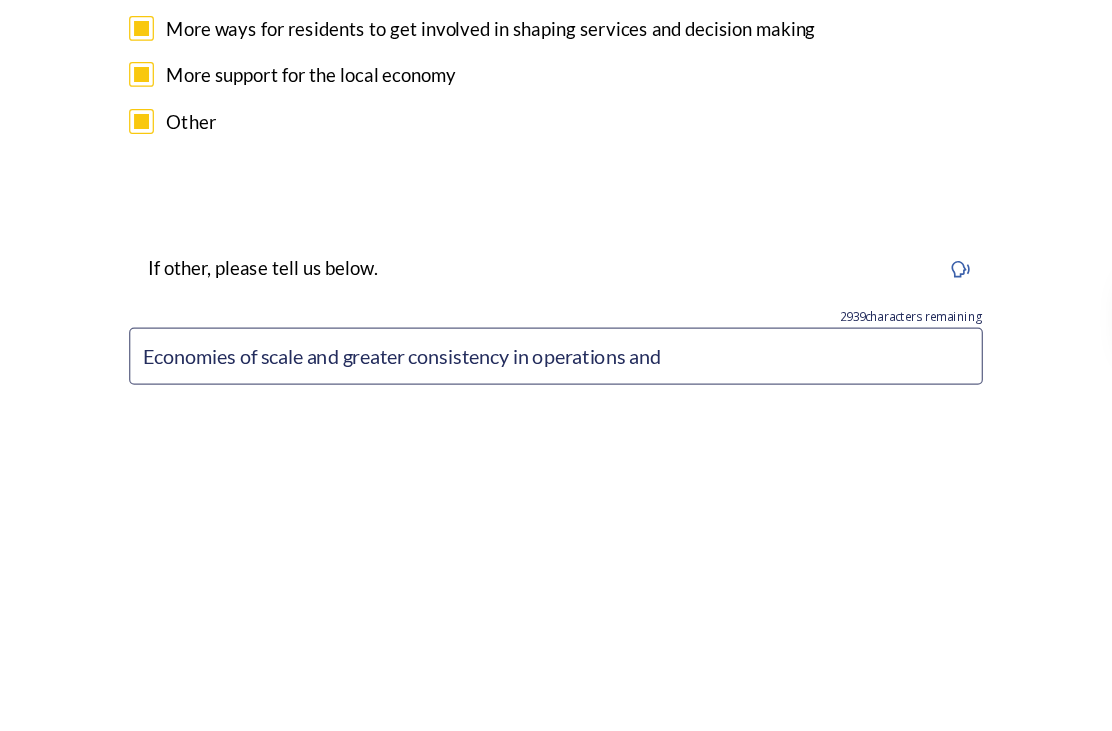 click on "Economies of scale and greater consistency in operations and" at bounding box center (556, 706) 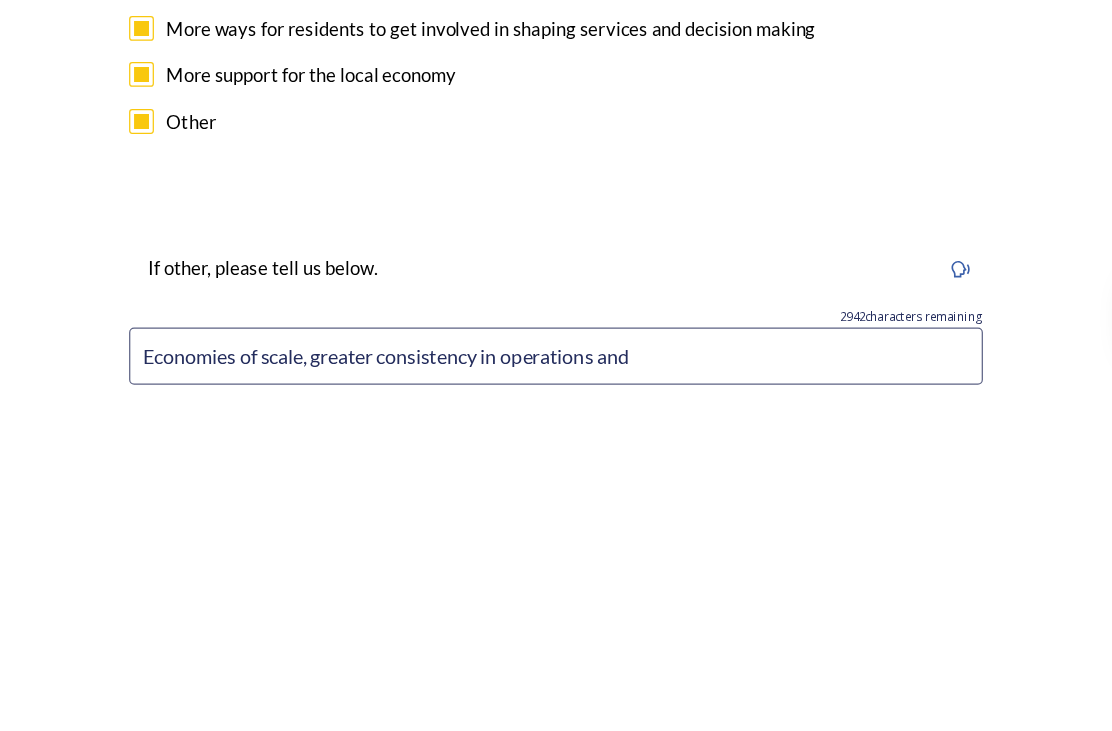 click on "Economies of scale, greater consistency in operations and" at bounding box center (556, 706) 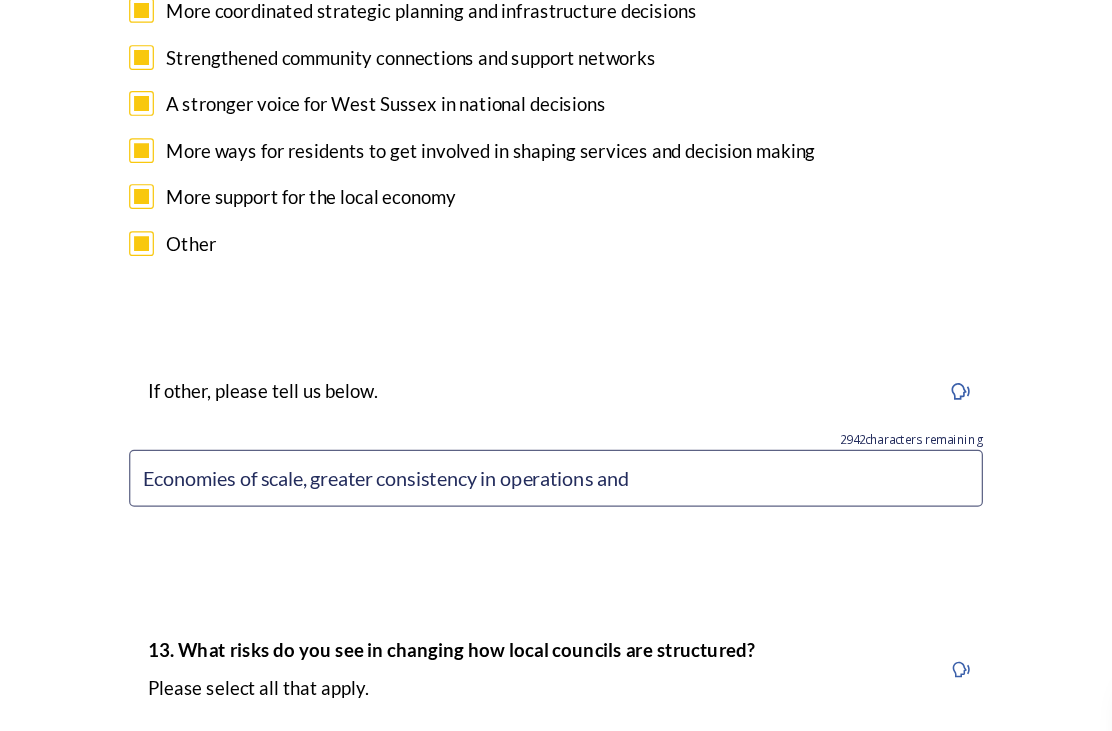 scroll, scrollTop: 3613, scrollLeft: 0, axis: vertical 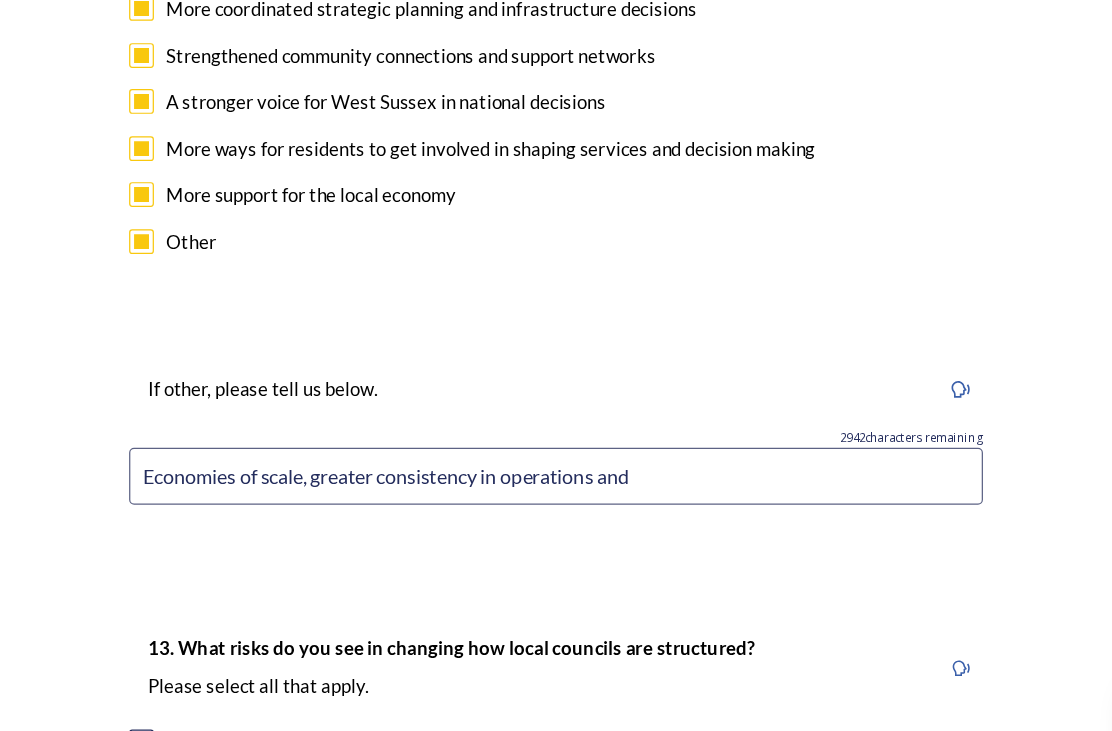 click on "Economies of scale, greater consistency in operations and" at bounding box center (556, 474) 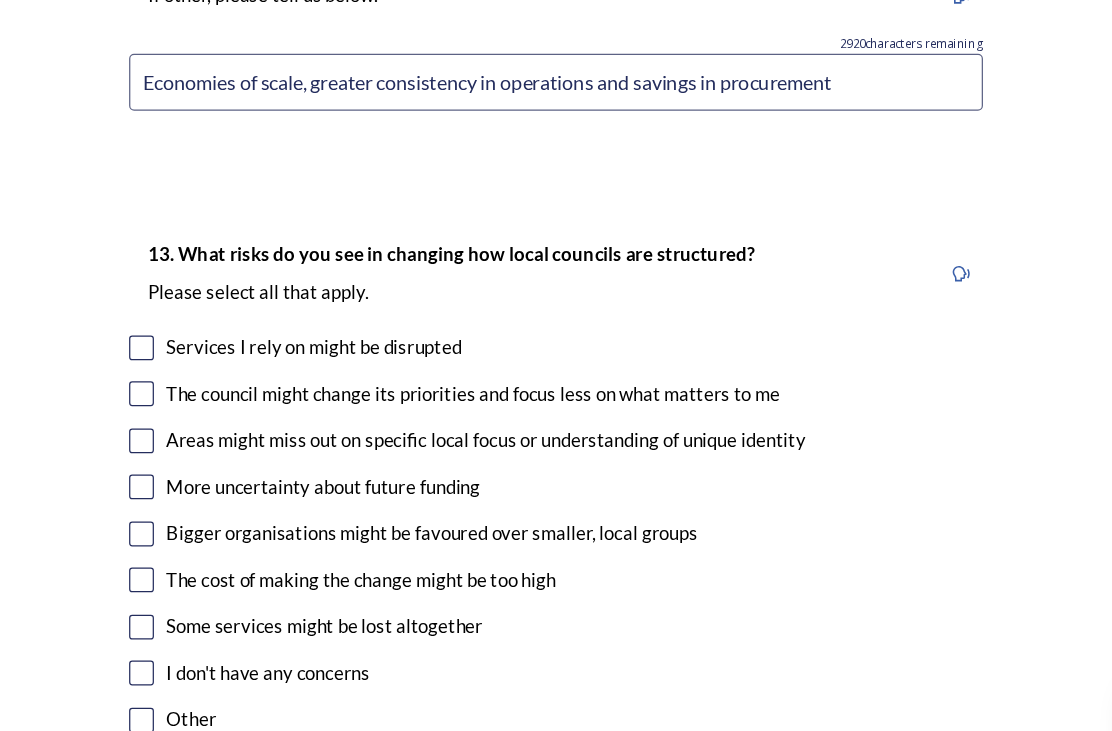 scroll, scrollTop: 3927, scrollLeft: 0, axis: vertical 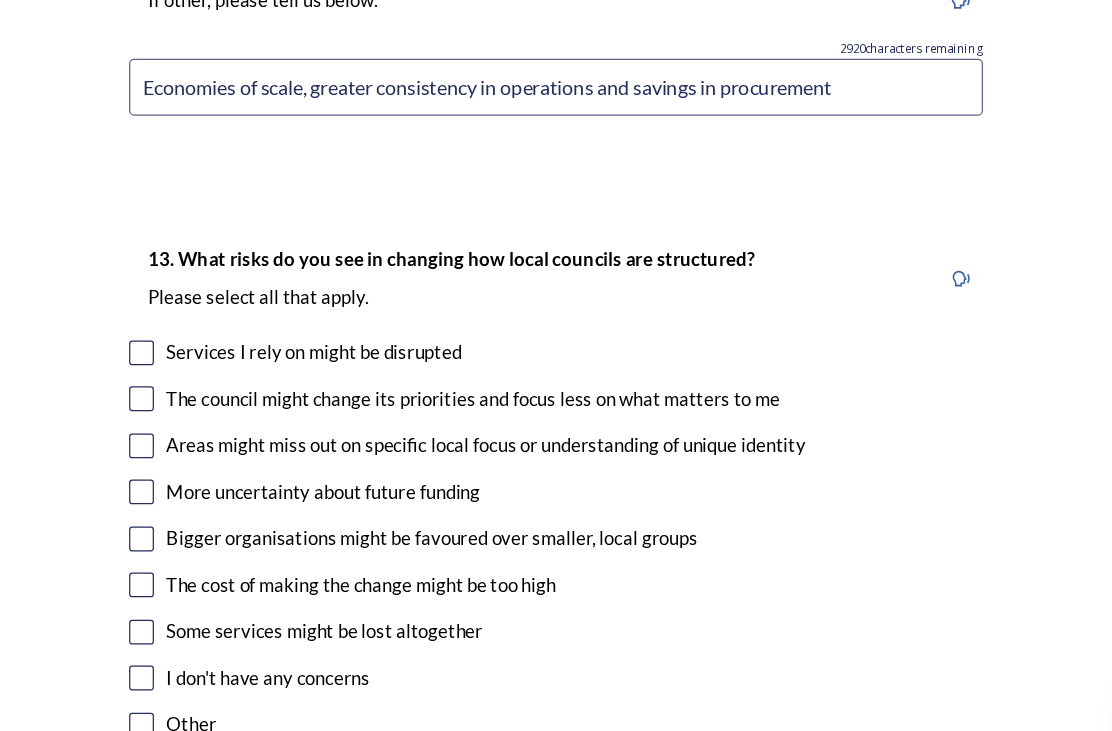 type on "Economies of scale, greater consistency in operations and savings in procurement" 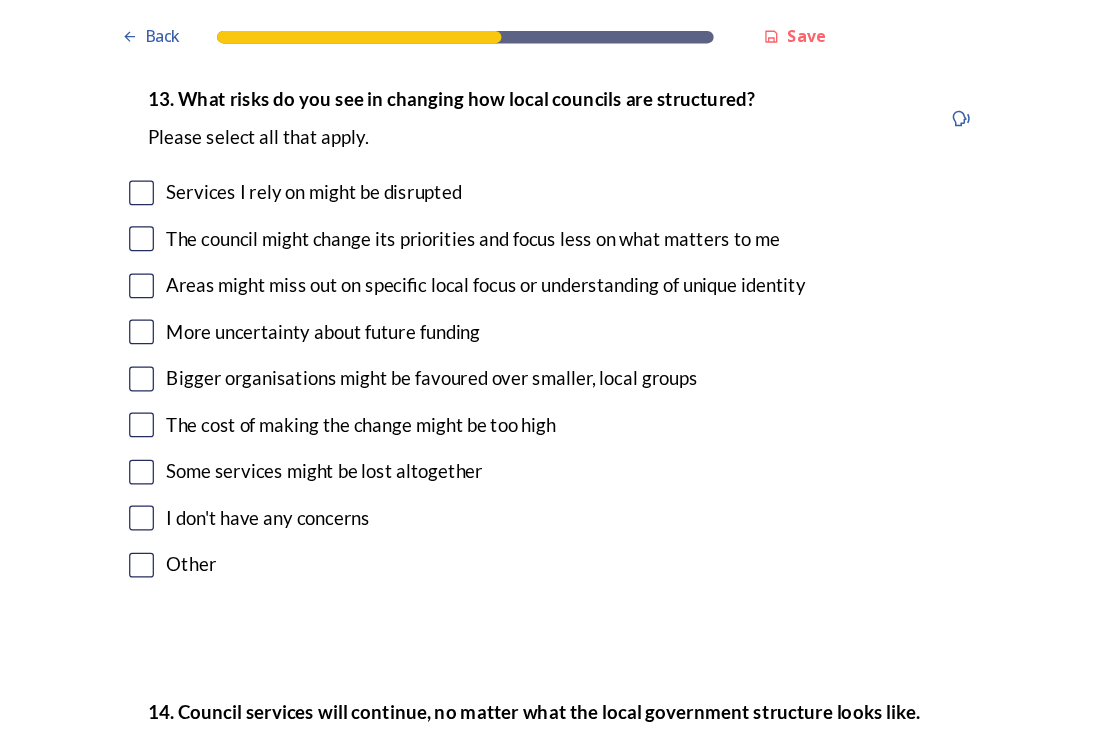 scroll, scrollTop: 4144, scrollLeft: 0, axis: vertical 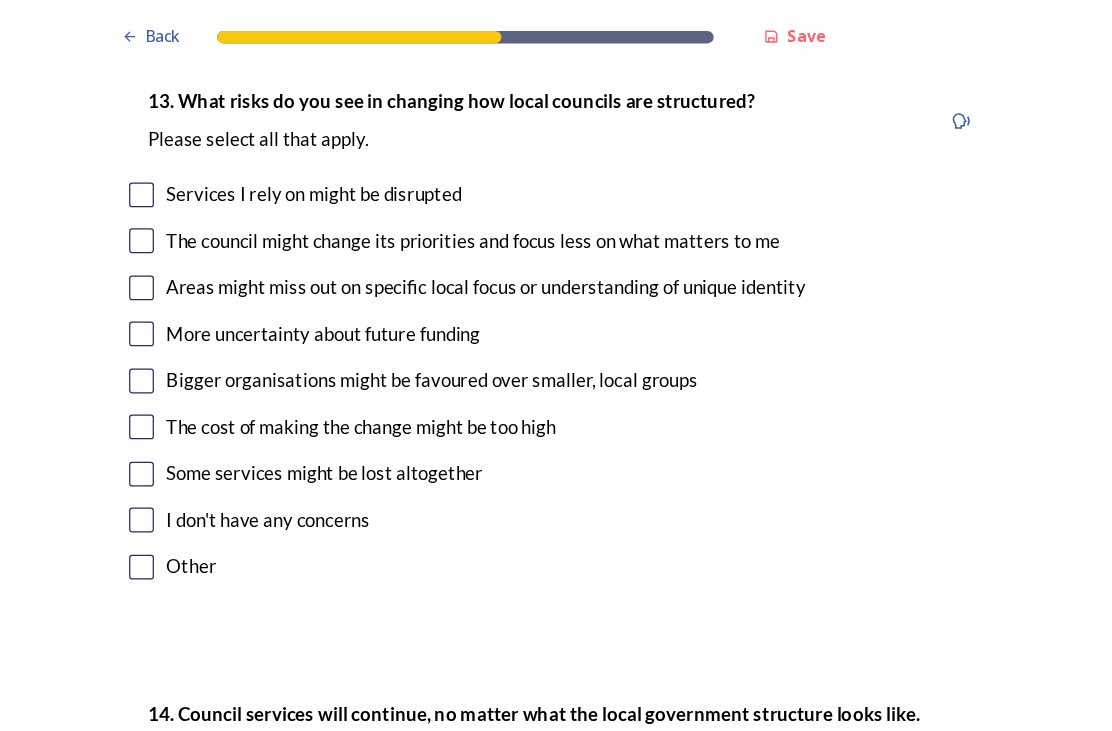 click at bounding box center (222, 457) 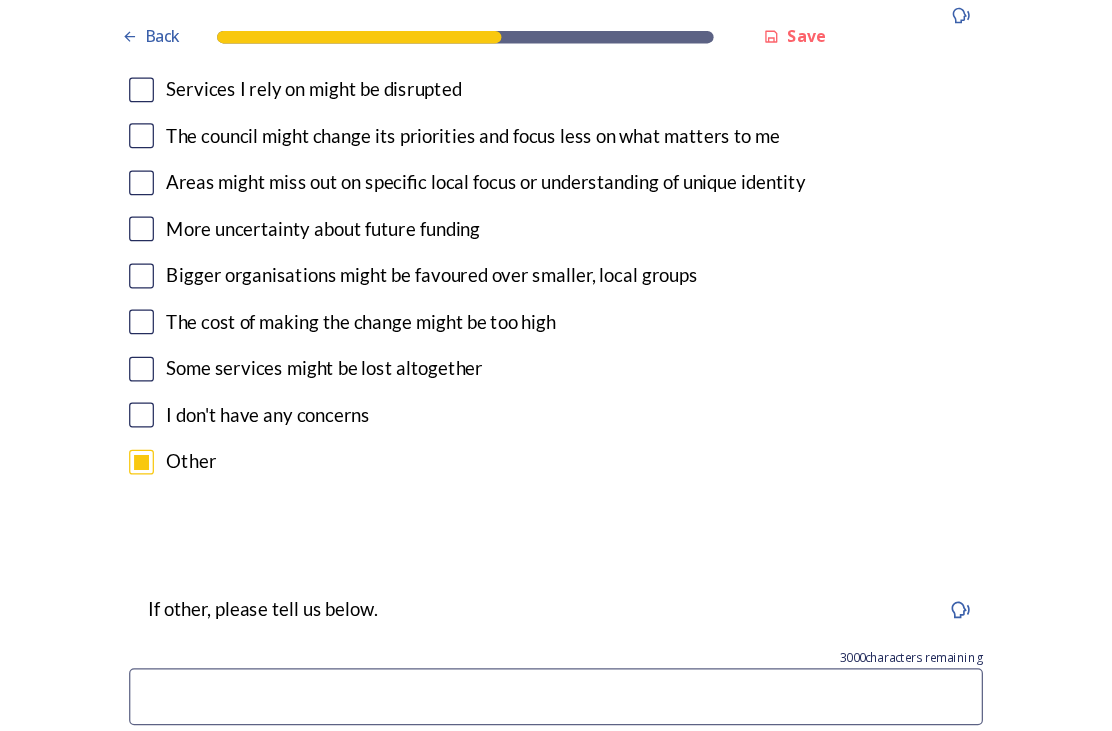 scroll, scrollTop: 4233, scrollLeft: 0, axis: vertical 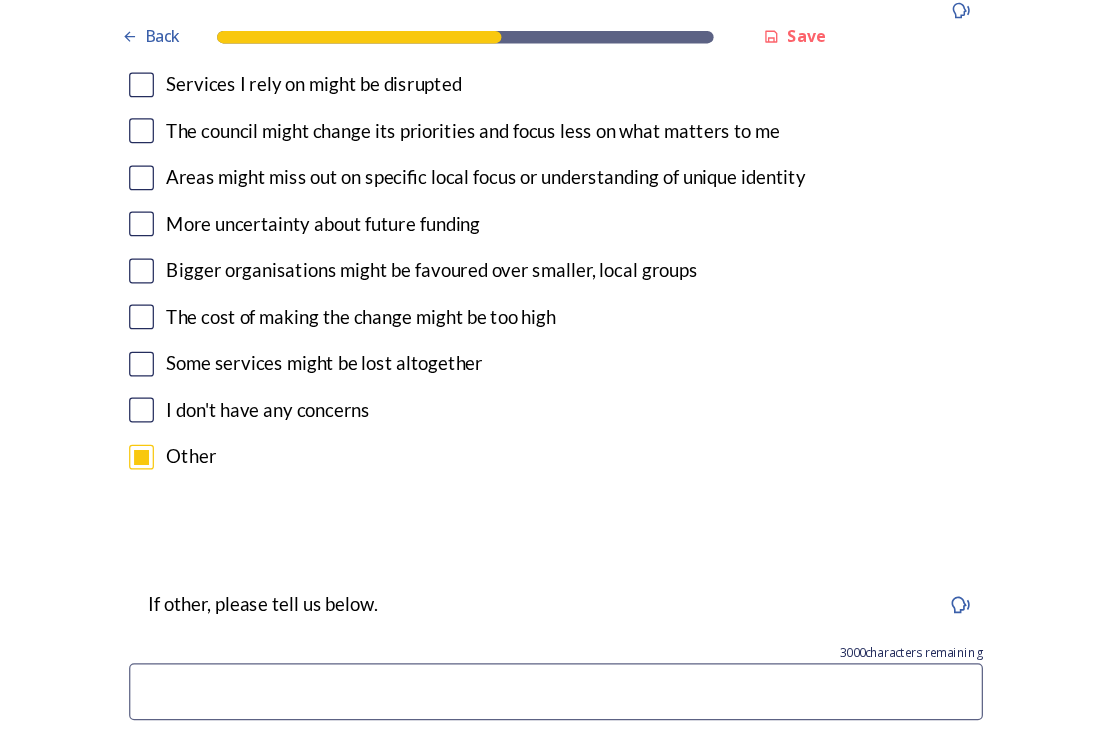 click at bounding box center [556, 557] 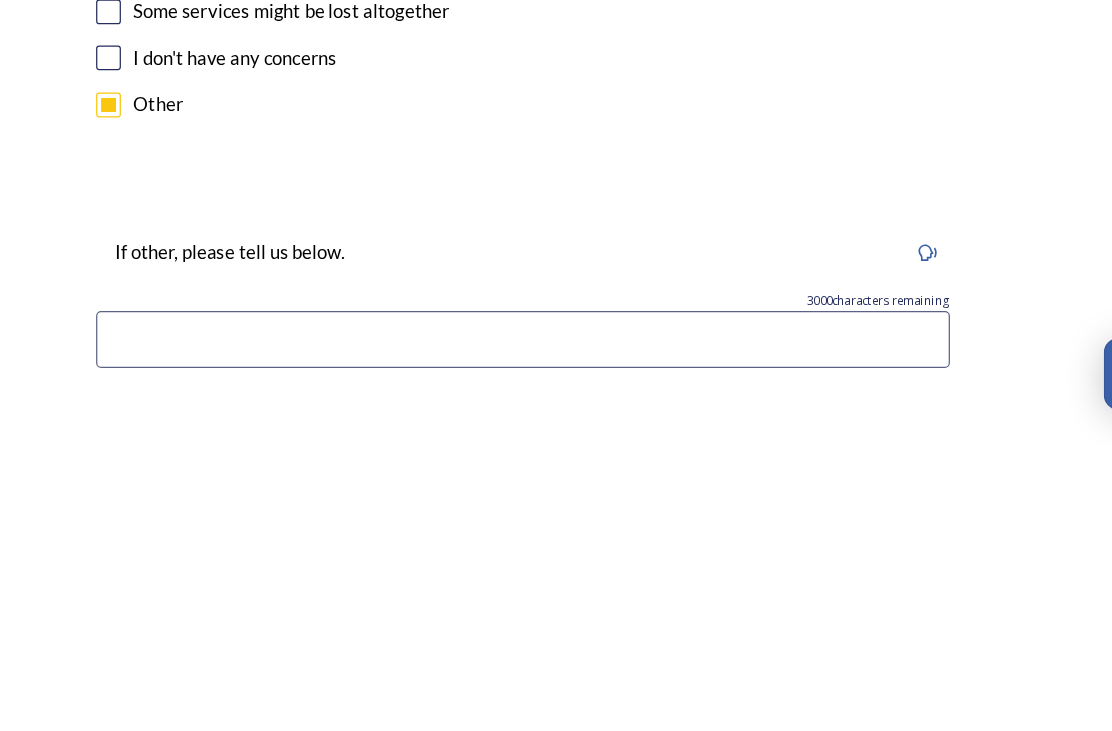 scroll, scrollTop: 4146, scrollLeft: 0, axis: vertical 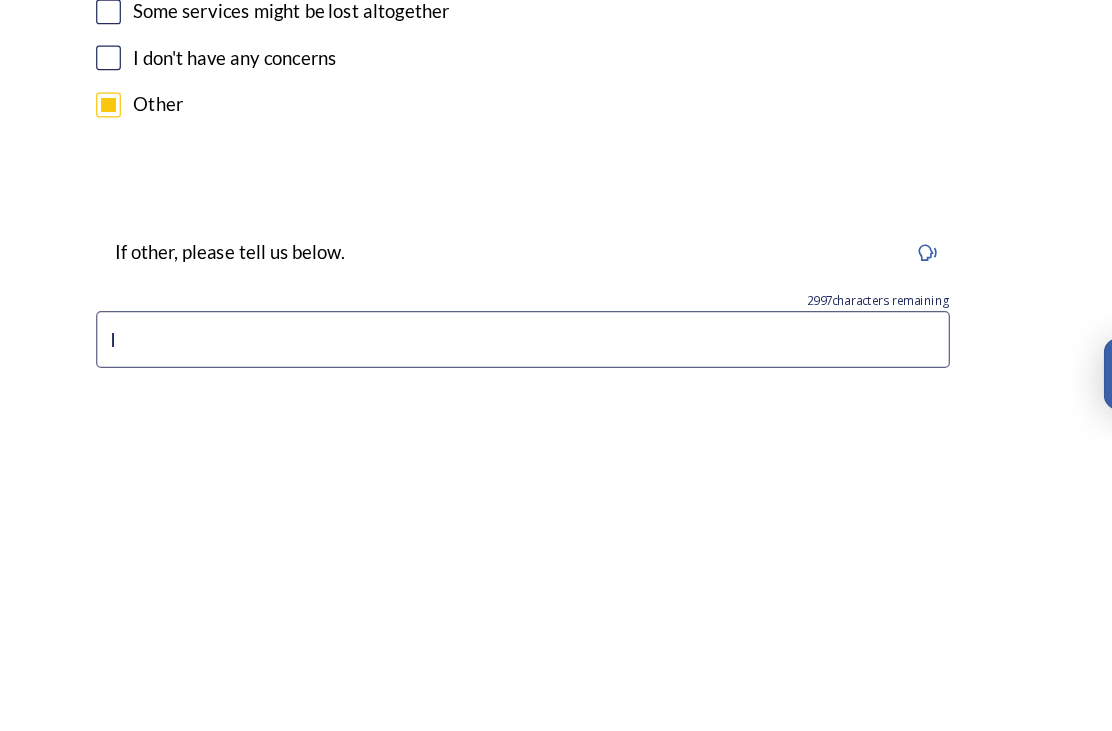 type on "I" 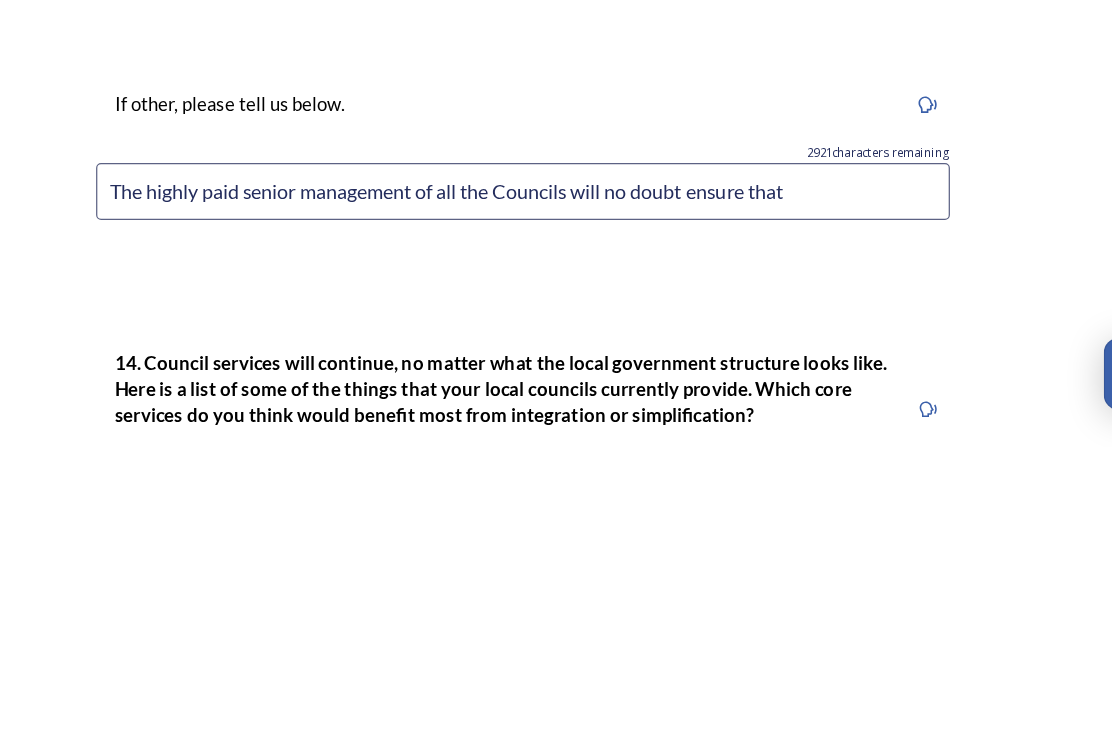 scroll, scrollTop: 4265, scrollLeft: 0, axis: vertical 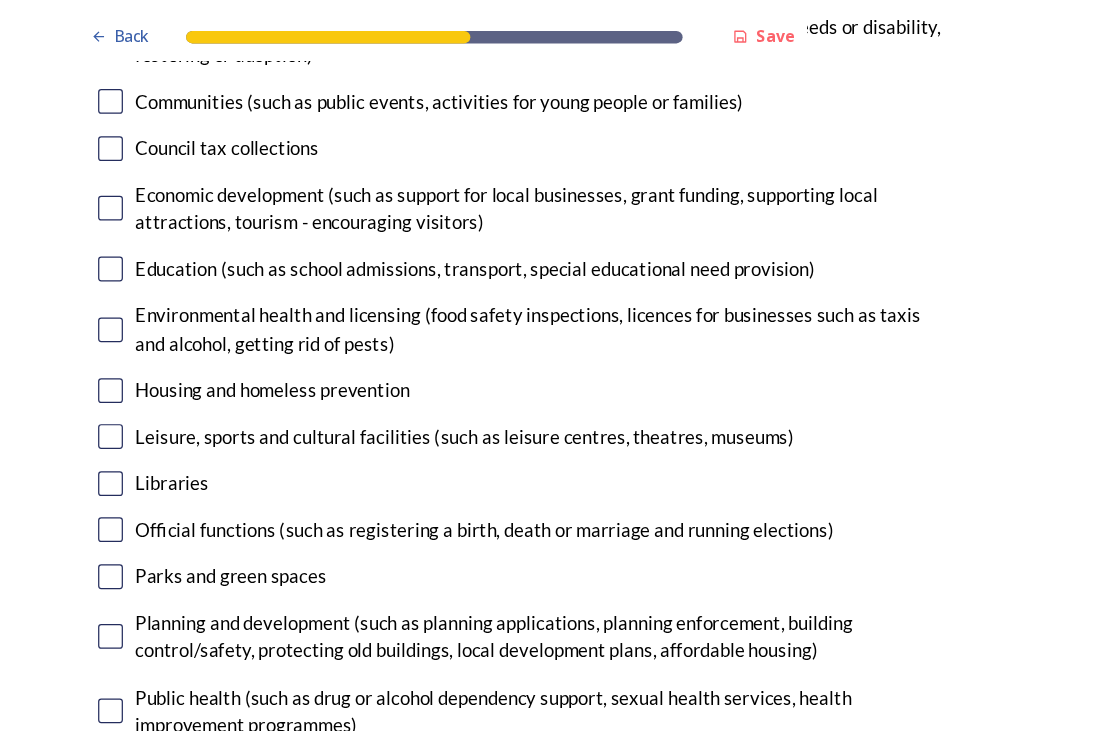 type on "The highly paid senior management of all the Councils will no doubt ensure that any risks are effectively managed ensuring no disruption and also the fact that the authority will run in tandem during its first year of operation" 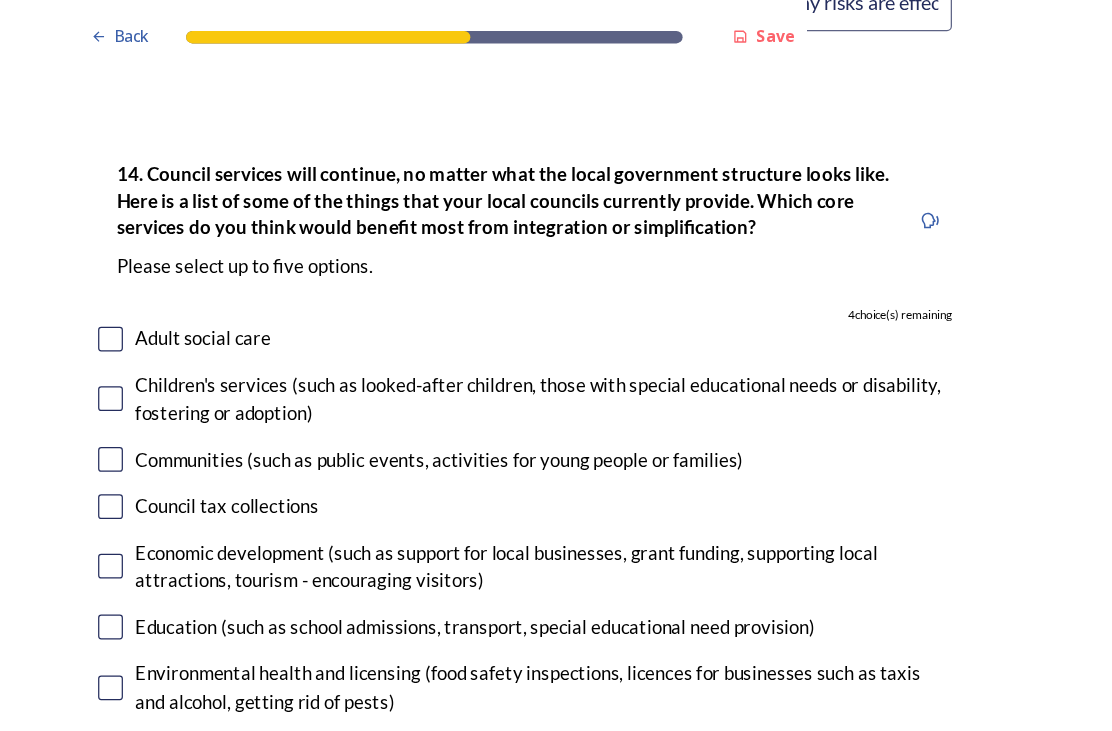 scroll, scrollTop: 4783, scrollLeft: 0, axis: vertical 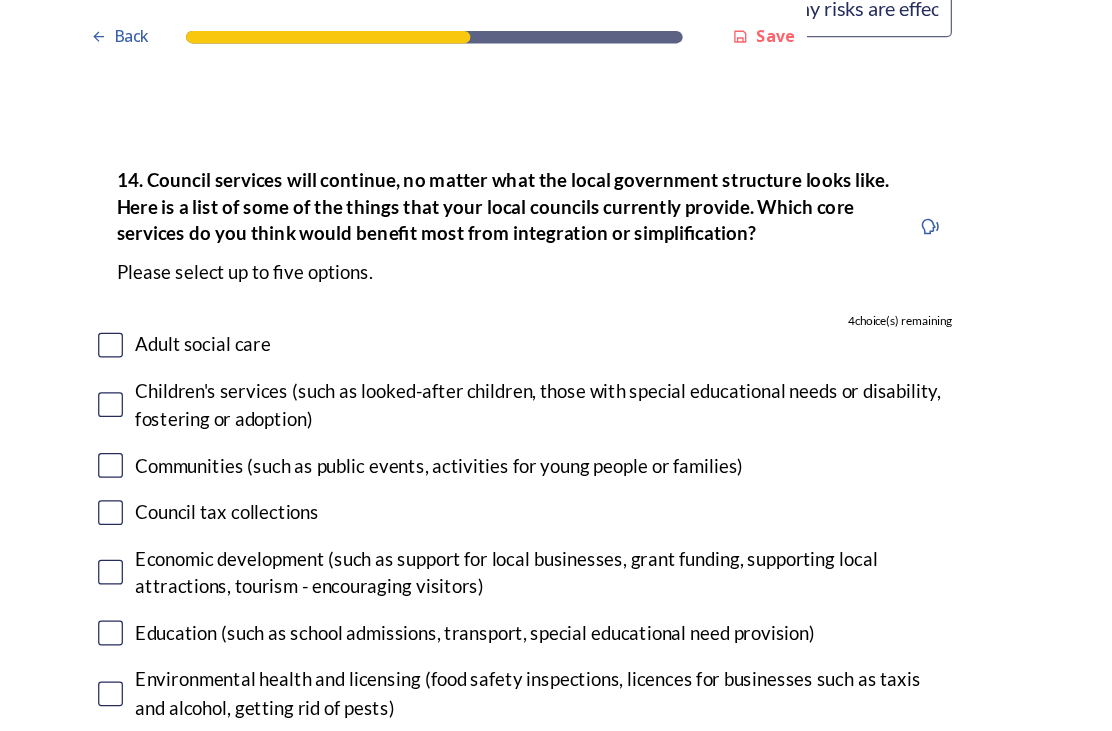 click at bounding box center [222, 510] 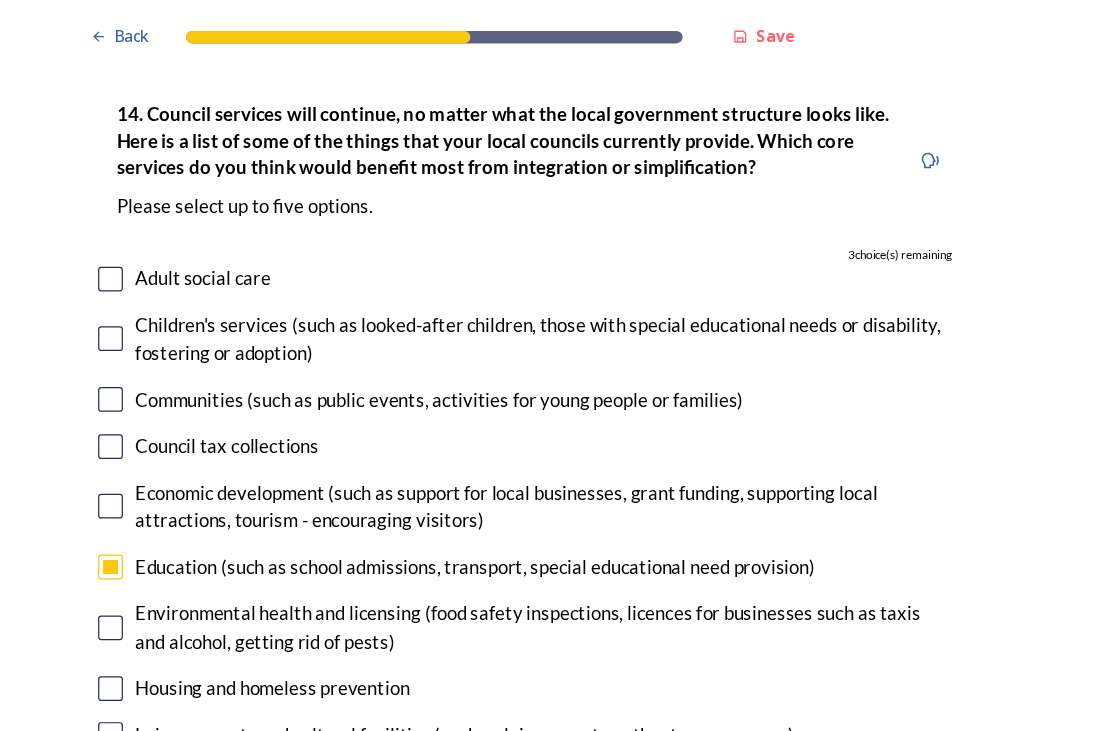 scroll, scrollTop: 4837, scrollLeft: 0, axis: vertical 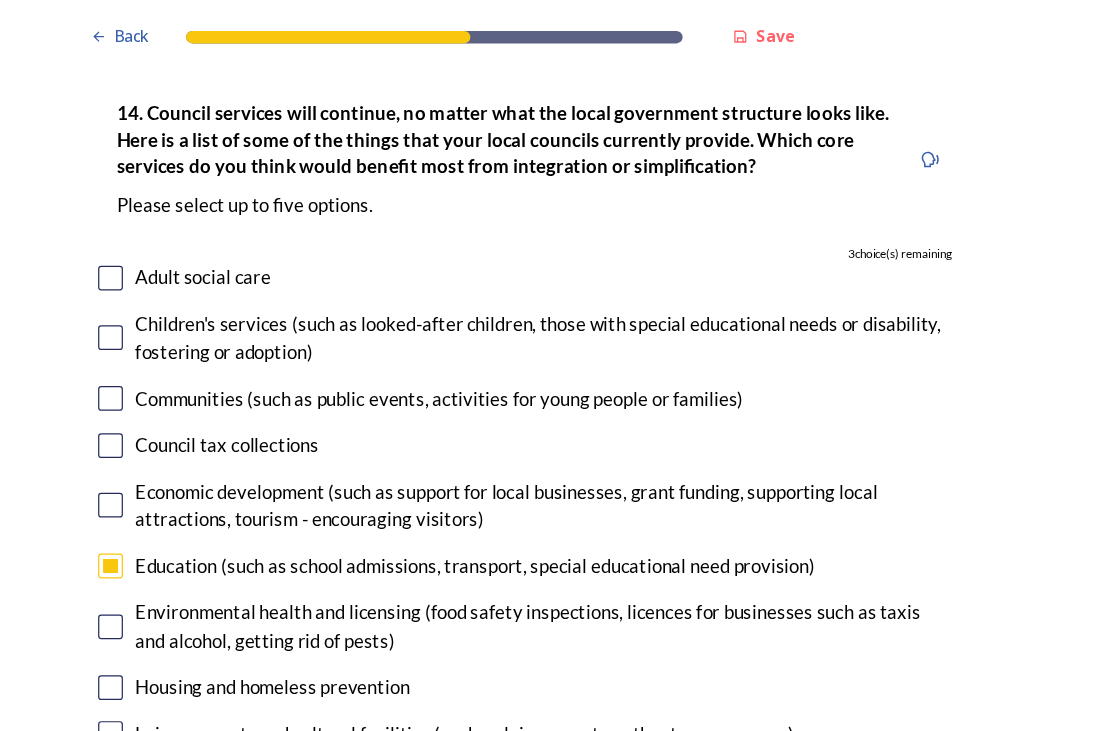 click at bounding box center [222, 505] 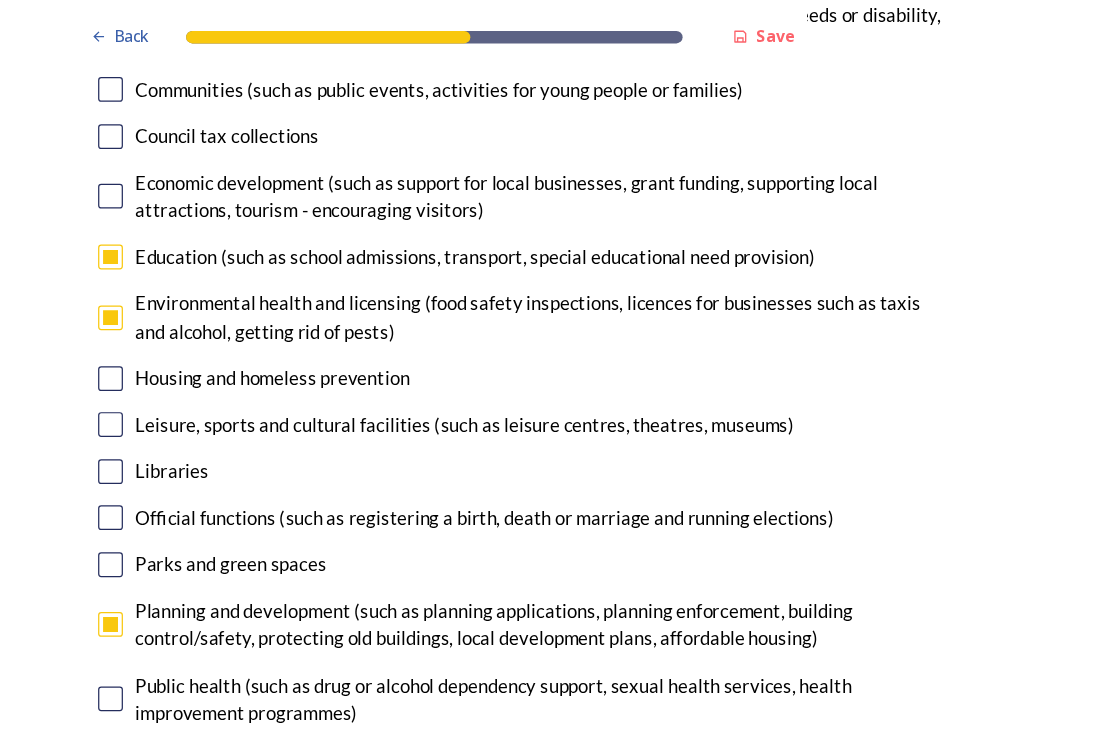 scroll, scrollTop: 5086, scrollLeft: 0, axis: vertical 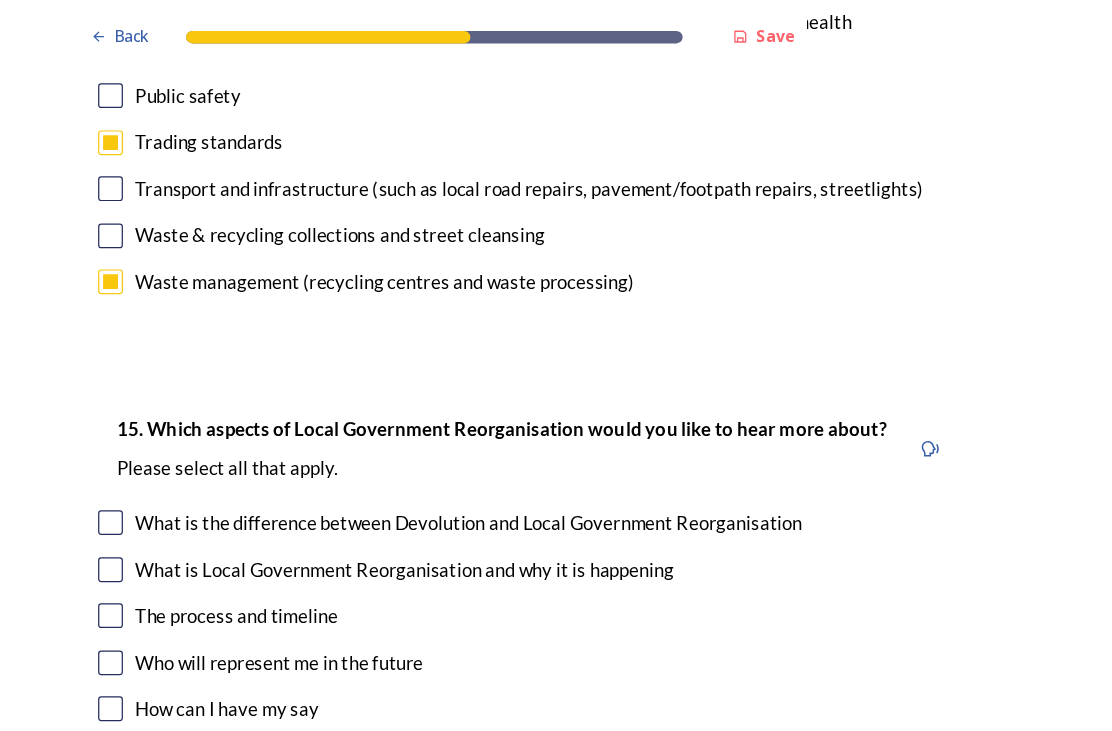 click on "What is the difference between Devolution and Local Government Reorganisation" at bounding box center [510, 421] 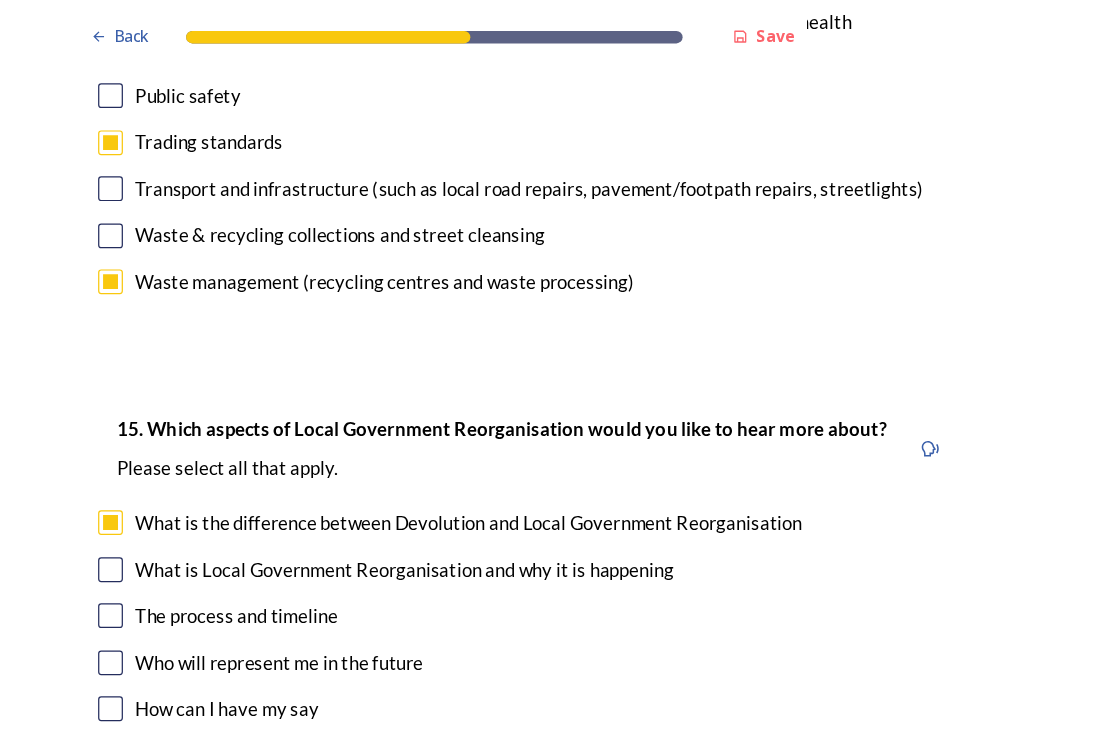 checkbox on "true" 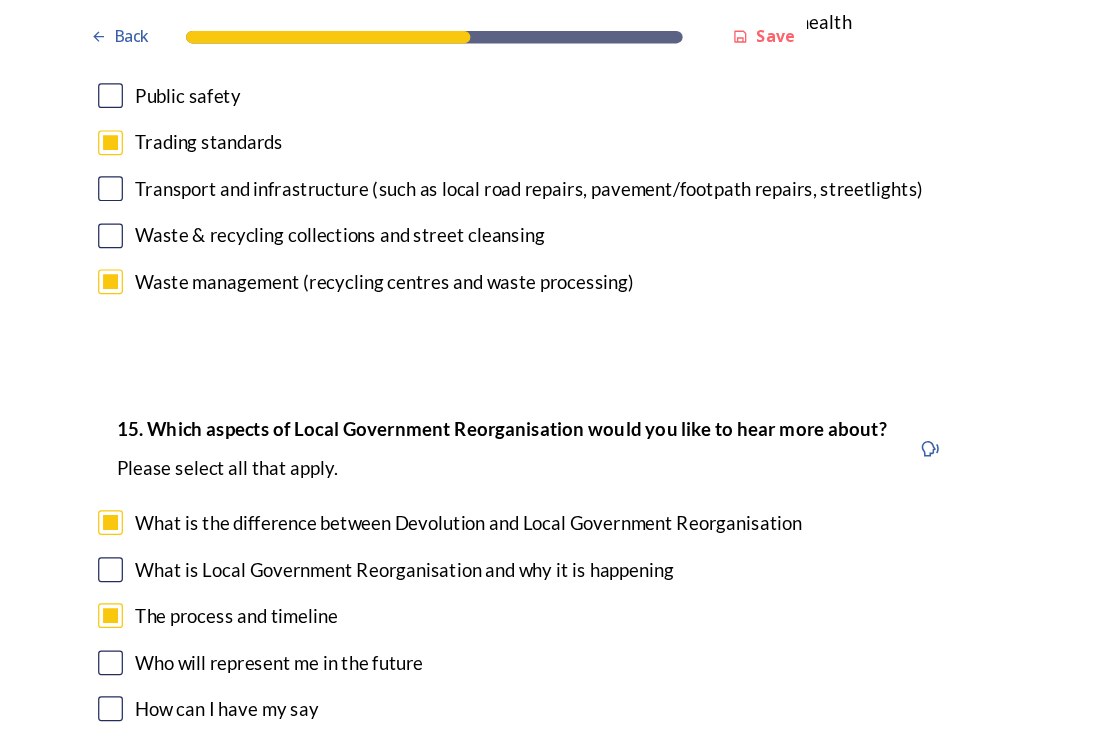 checkbox on "true" 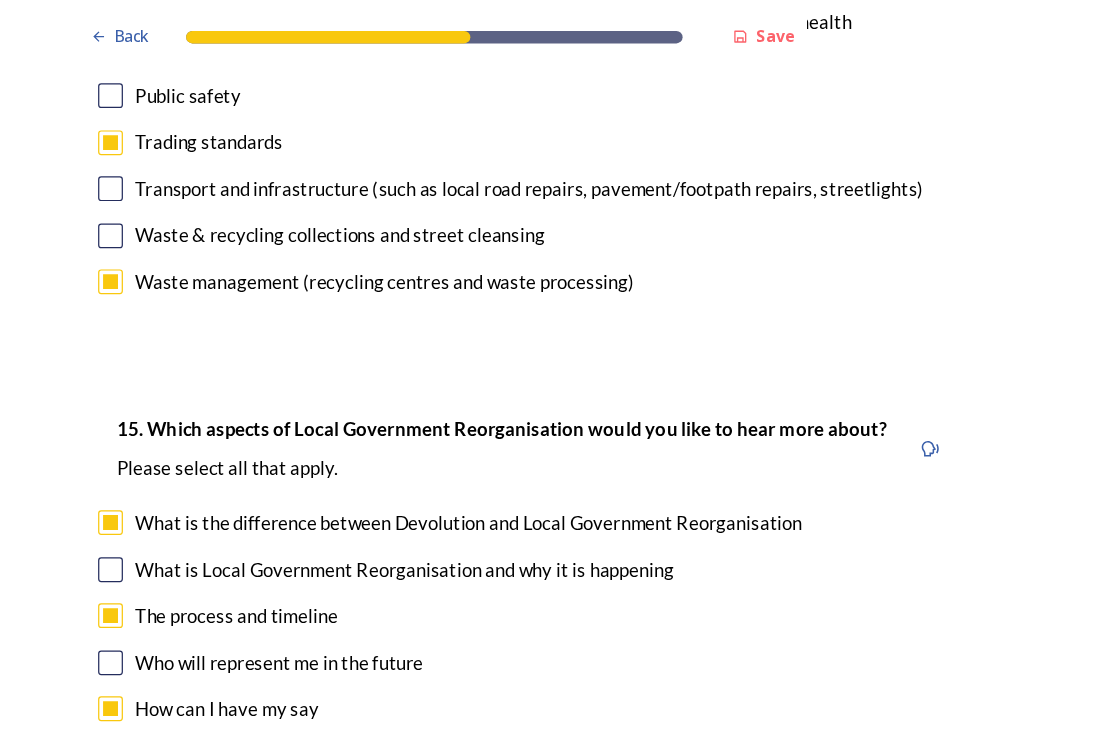 checkbox on "true" 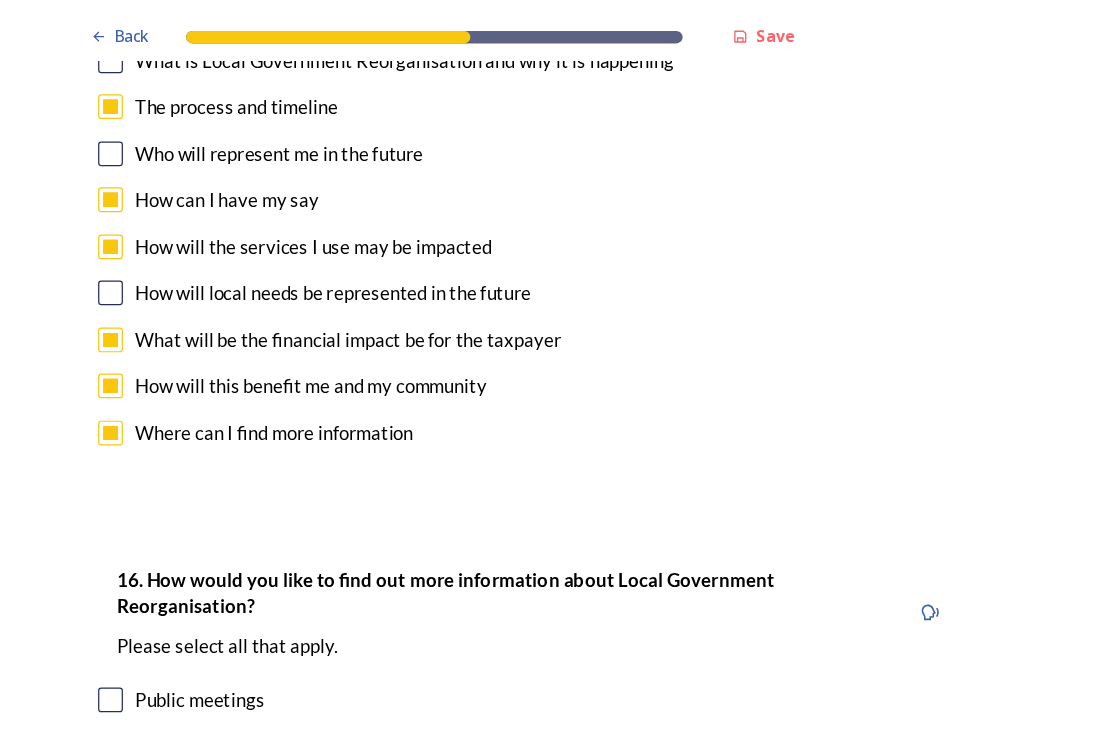 scroll, scrollTop: 6031, scrollLeft: 0, axis: vertical 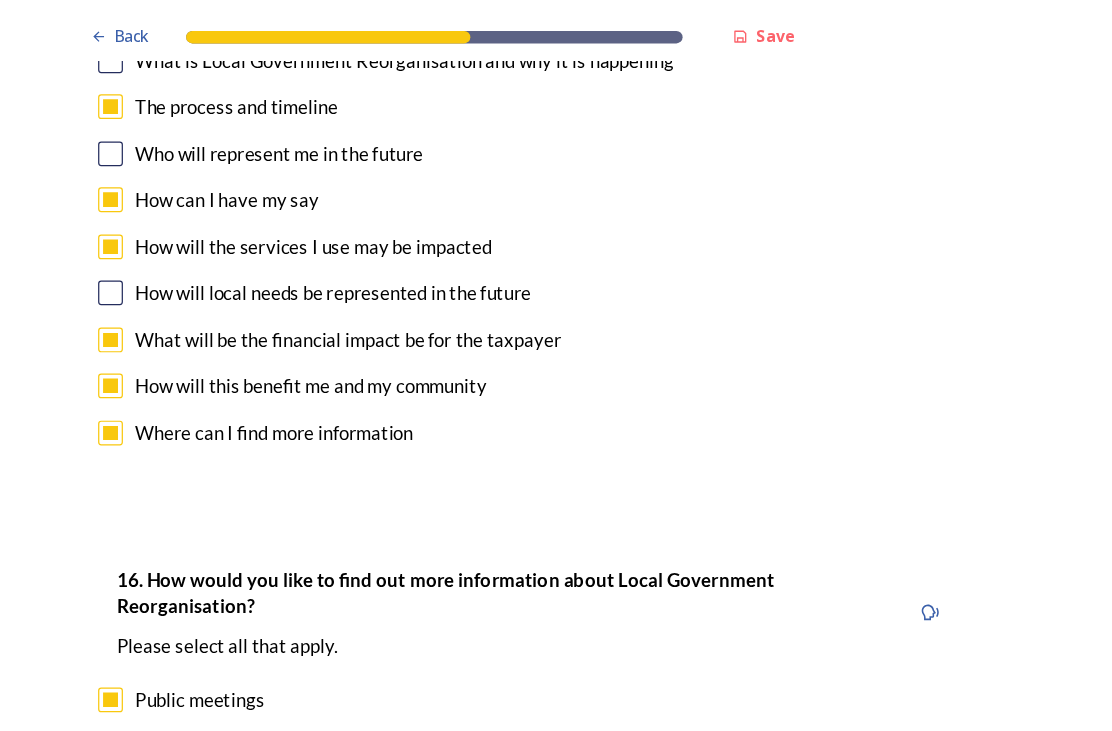 checkbox on "true" 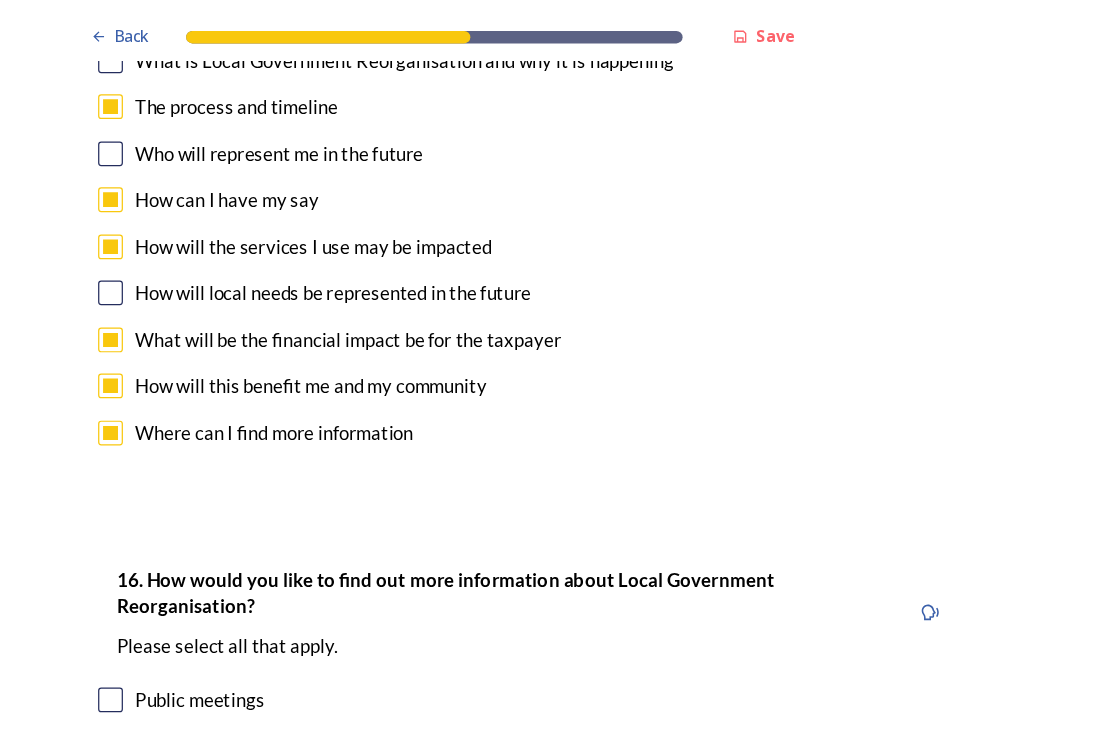 checkbox on "false" 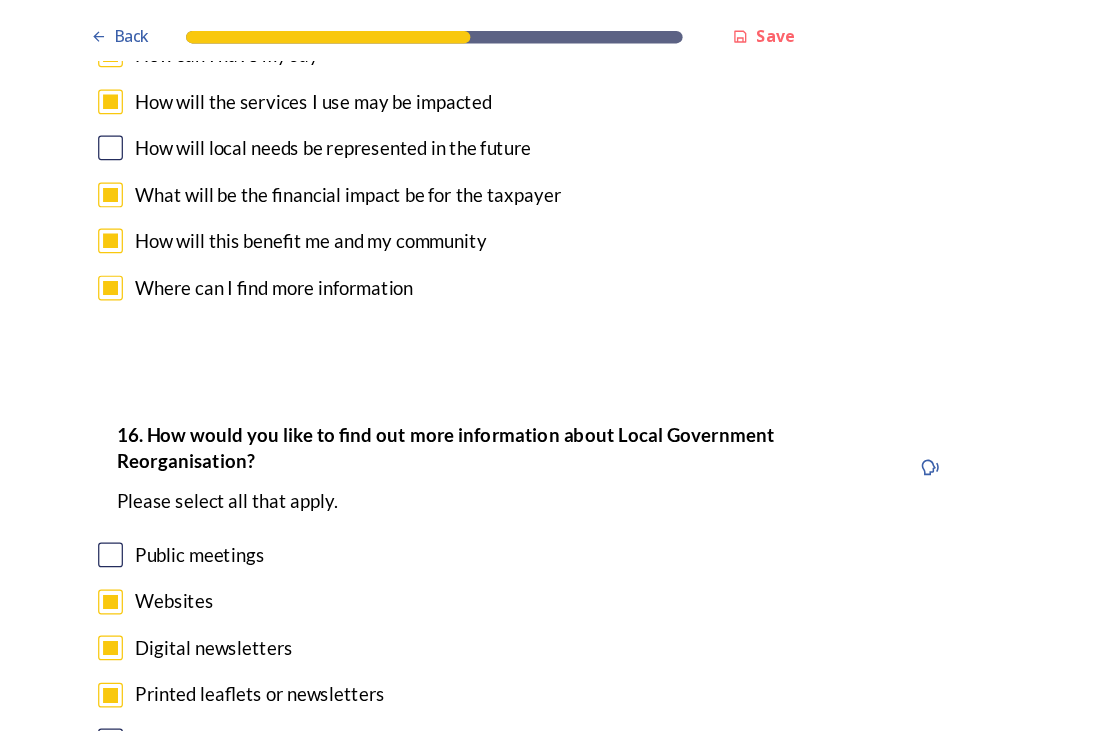 scroll, scrollTop: 6150, scrollLeft: 0, axis: vertical 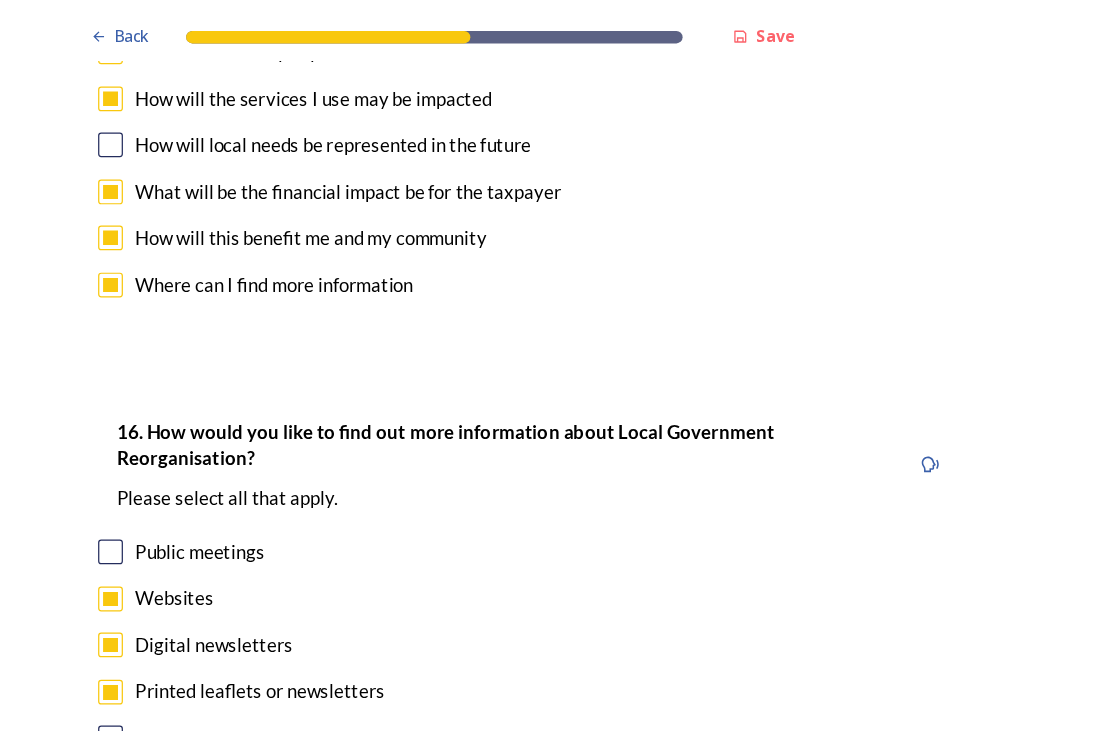 click on "Continue" at bounding box center [542, 743] 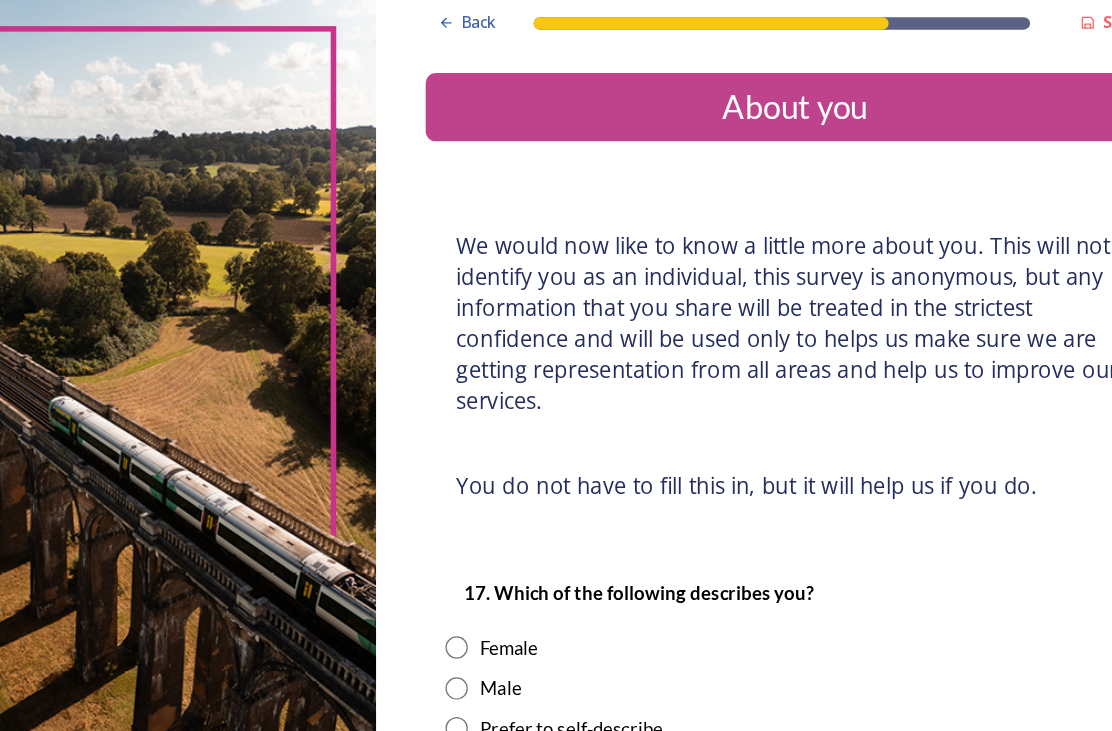 scroll, scrollTop: 0, scrollLeft: 0, axis: both 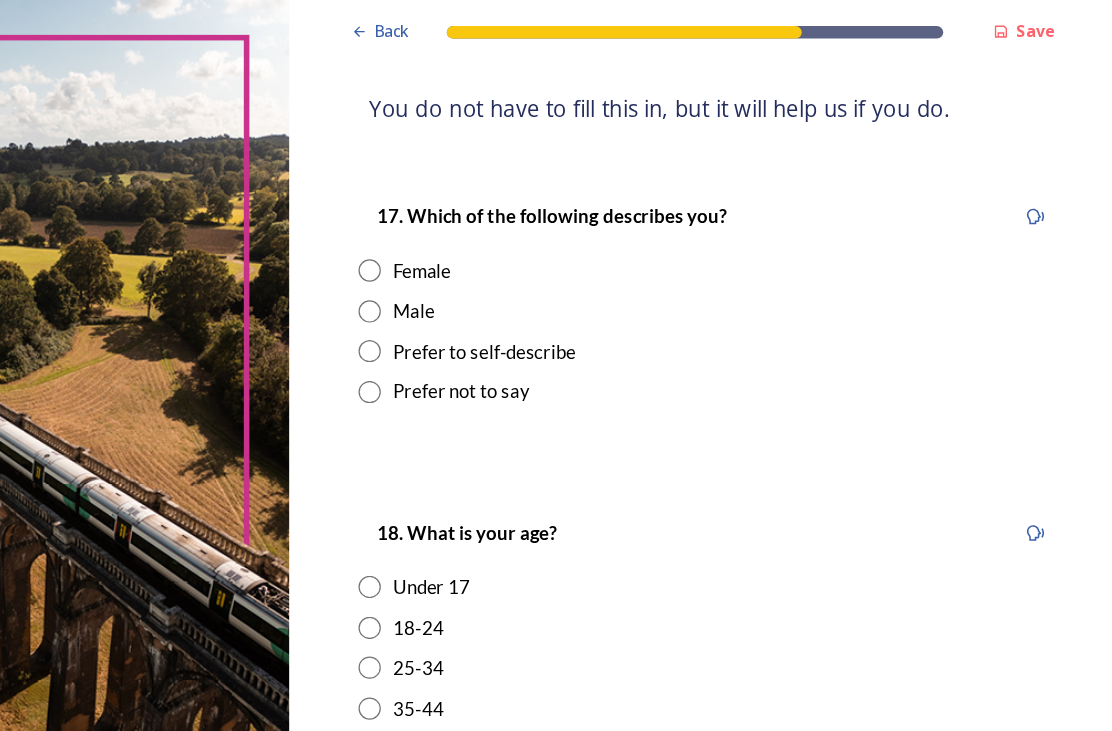 click on "Prefer not to say" at bounding box center [576, 319] 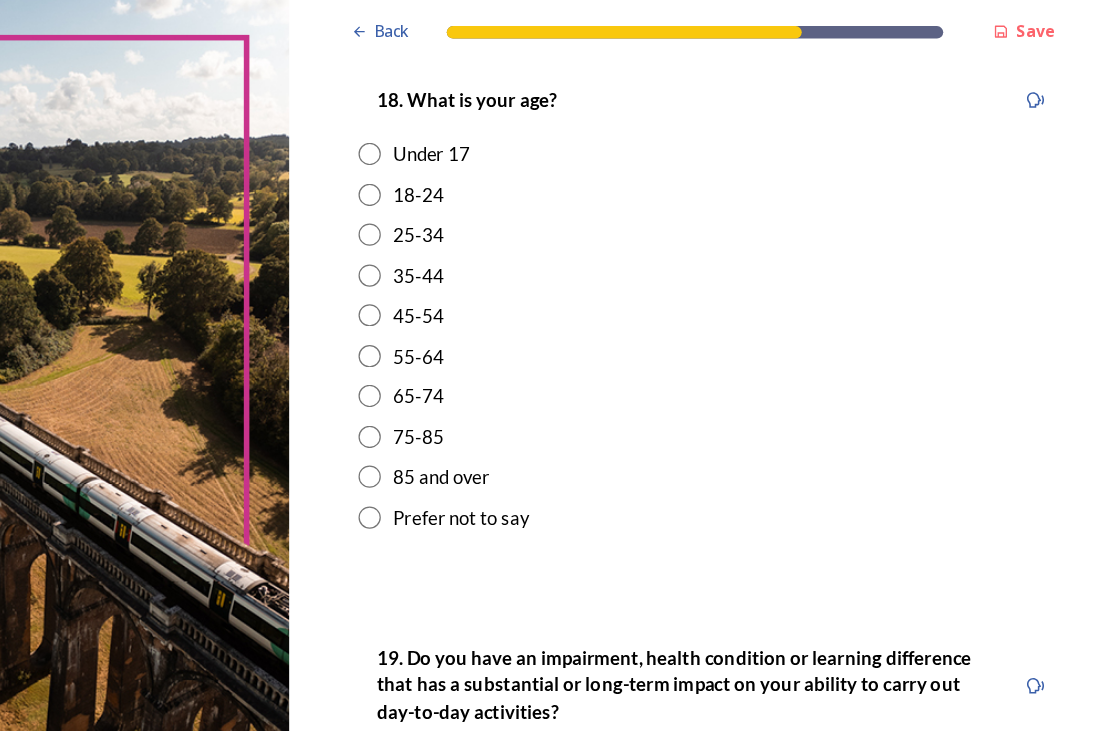 click on "Prefer not to say" at bounding box center (576, 421) 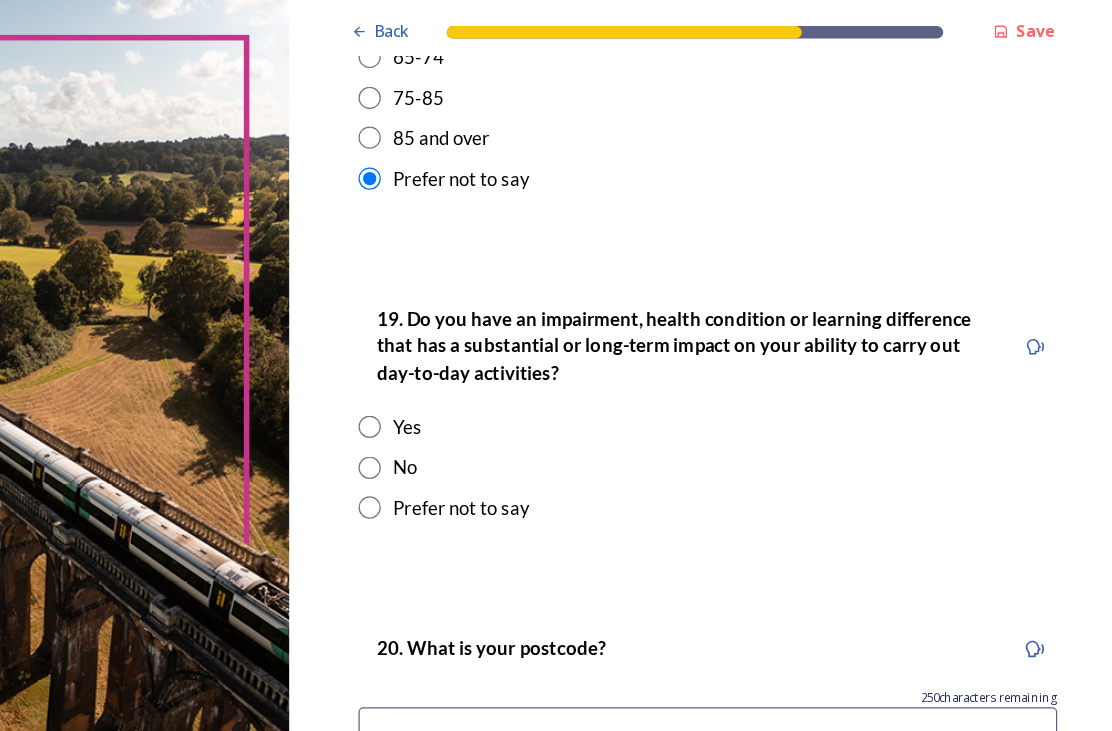 click on "Prefer not to say" at bounding box center (576, 413) 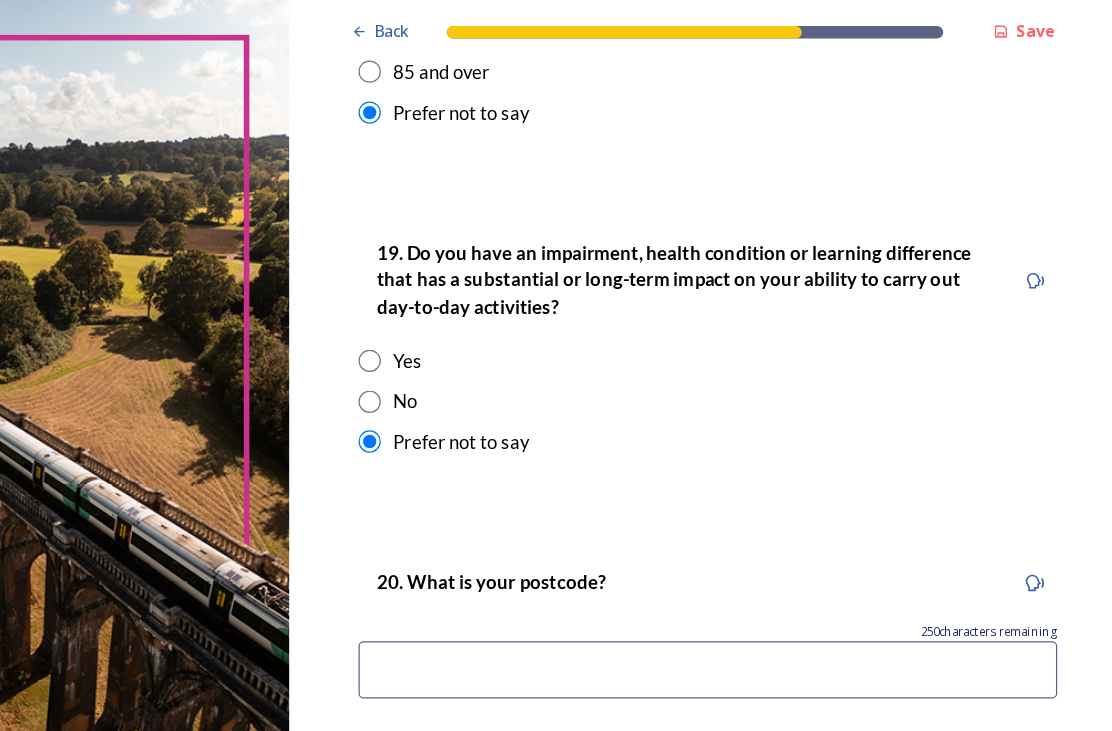 scroll, scrollTop: 986, scrollLeft: 0, axis: vertical 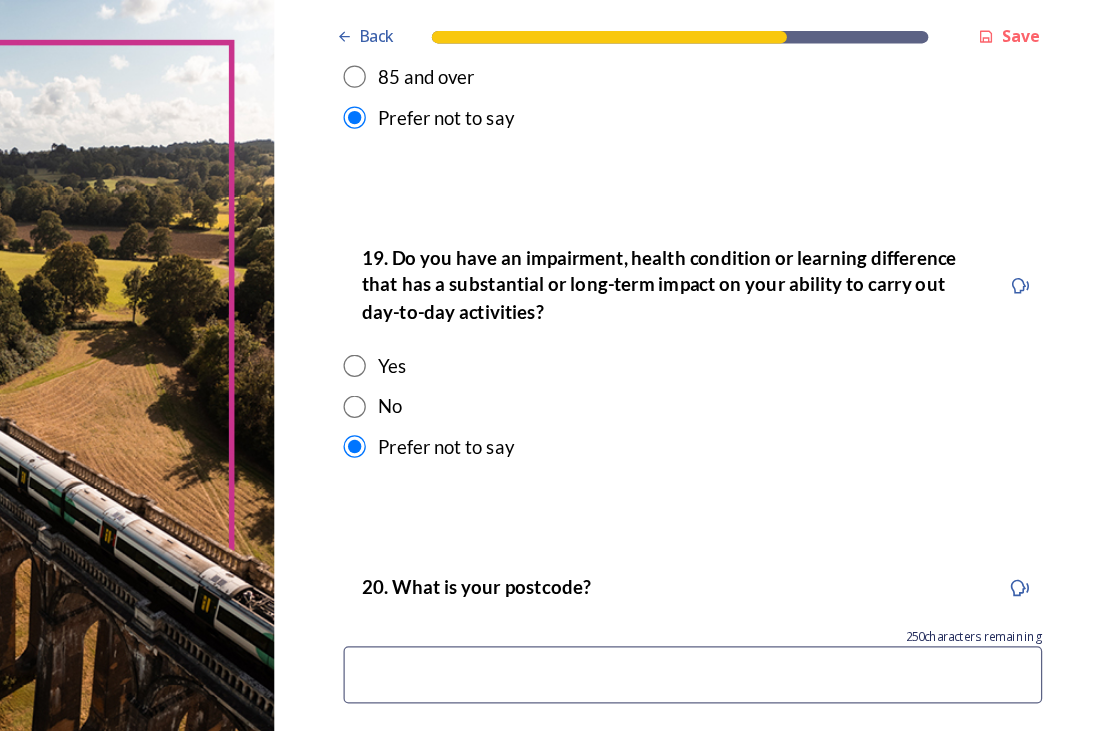 click on "Continue" at bounding box center [761, 674] 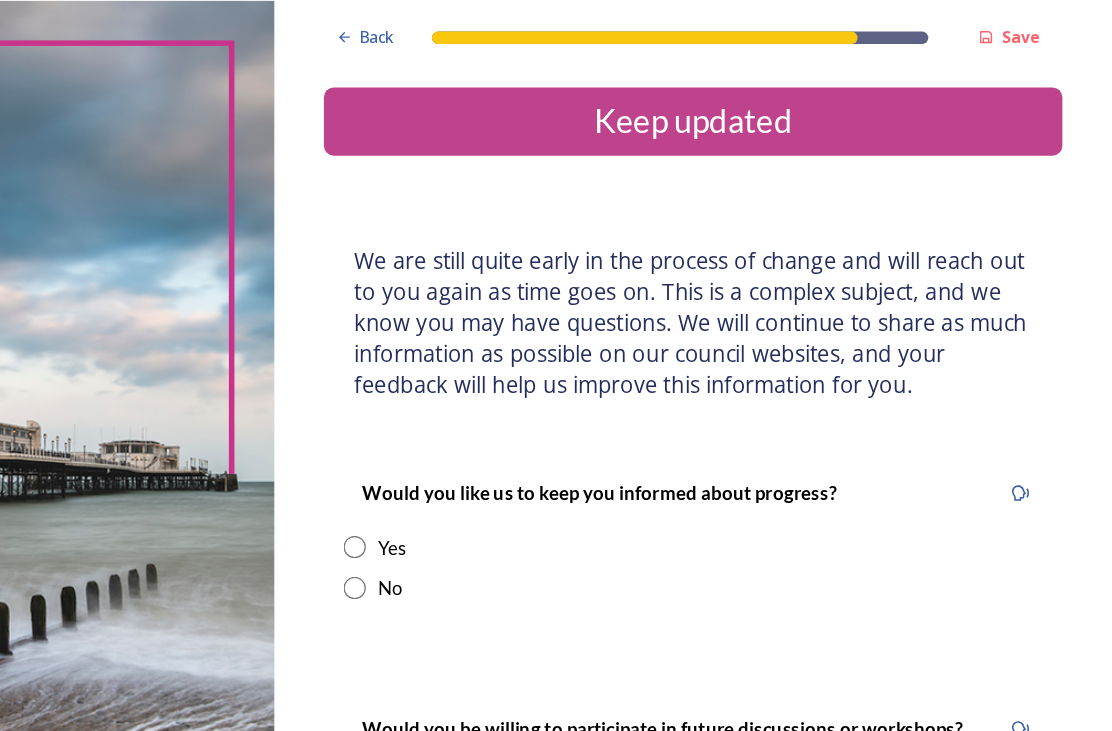scroll, scrollTop: 0, scrollLeft: 0, axis: both 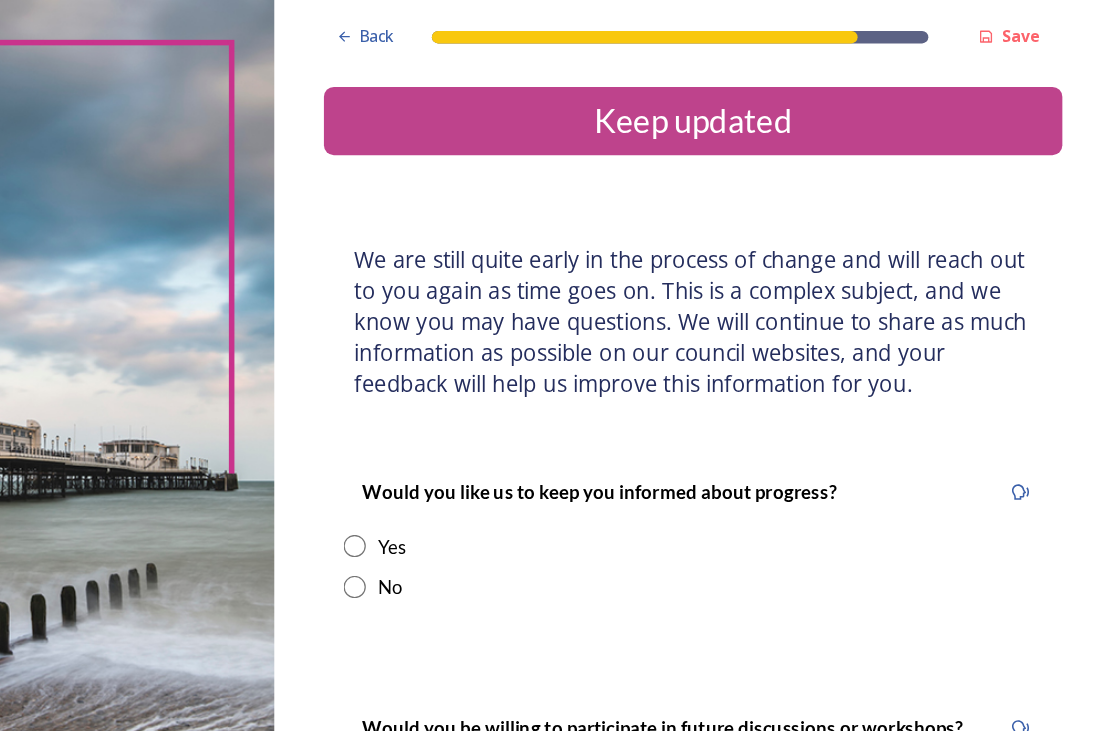 click at bounding box center [502, 440] 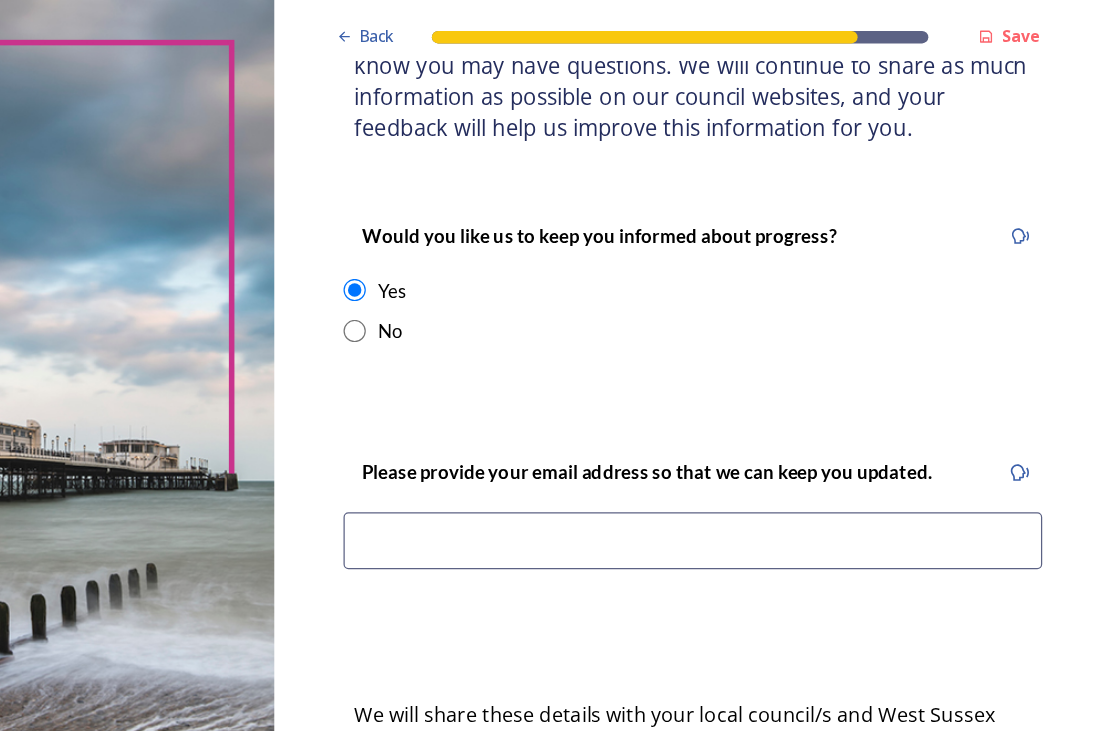 scroll, scrollTop: 206, scrollLeft: 0, axis: vertical 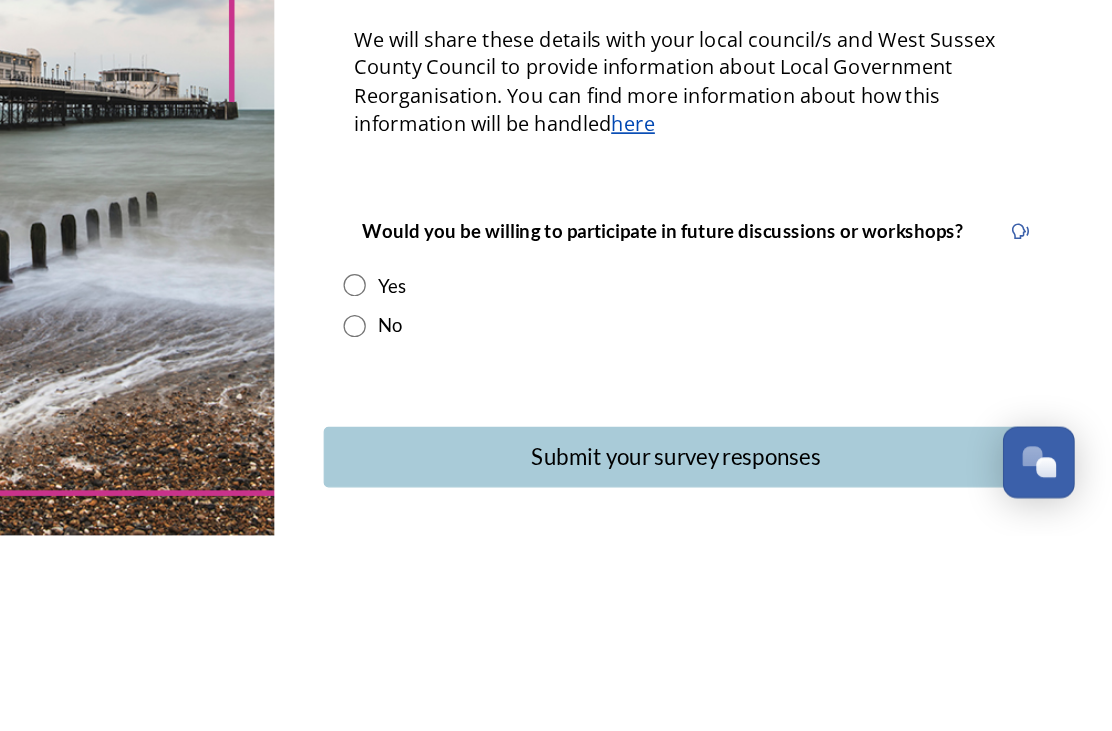 type on "[EMAIL]" 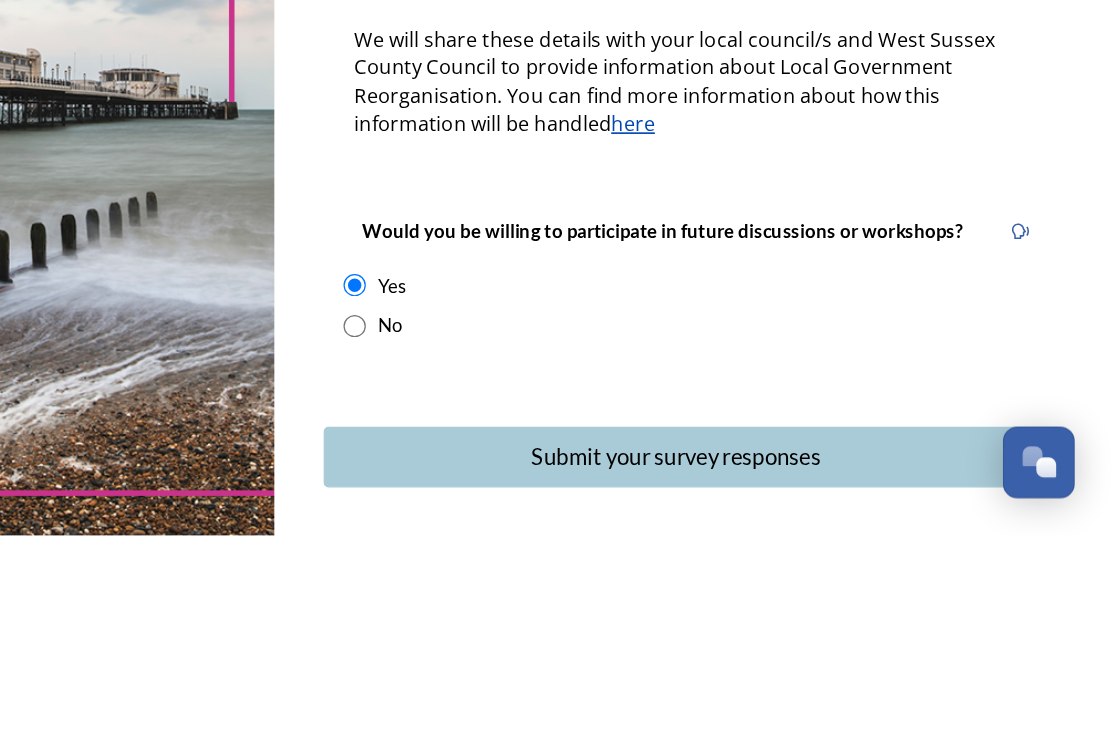 scroll, scrollTop: 157, scrollLeft: 0, axis: vertical 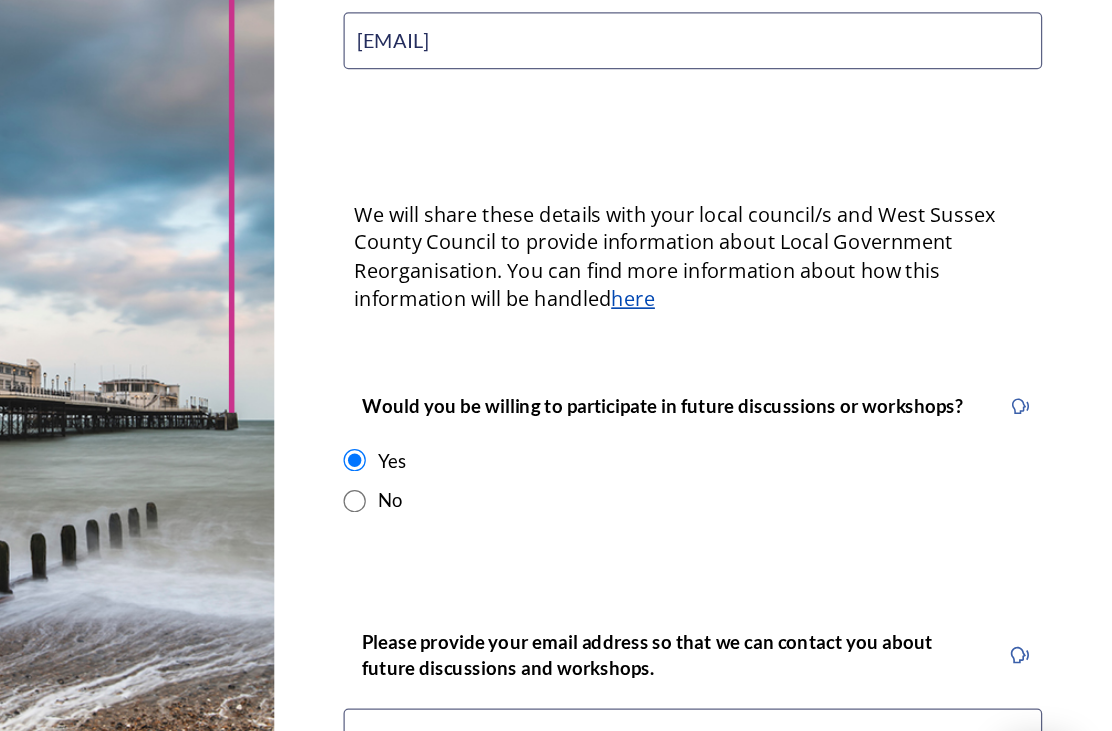click at bounding box center (774, 643) 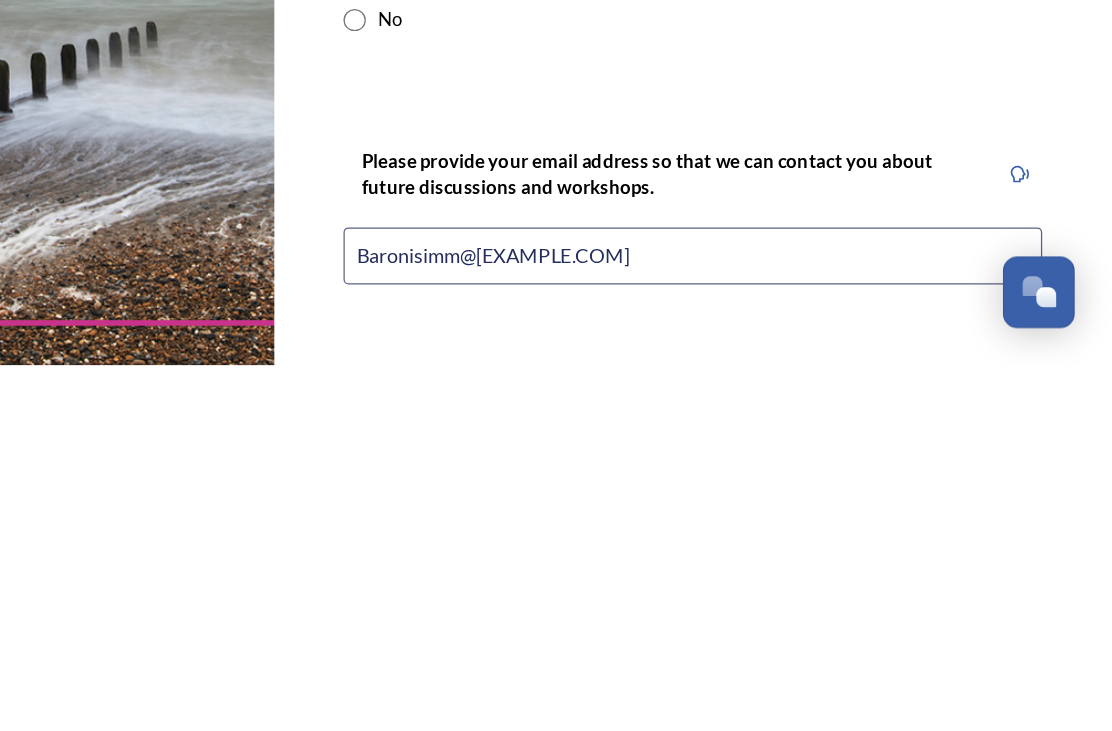 type on "[EMAIL]" 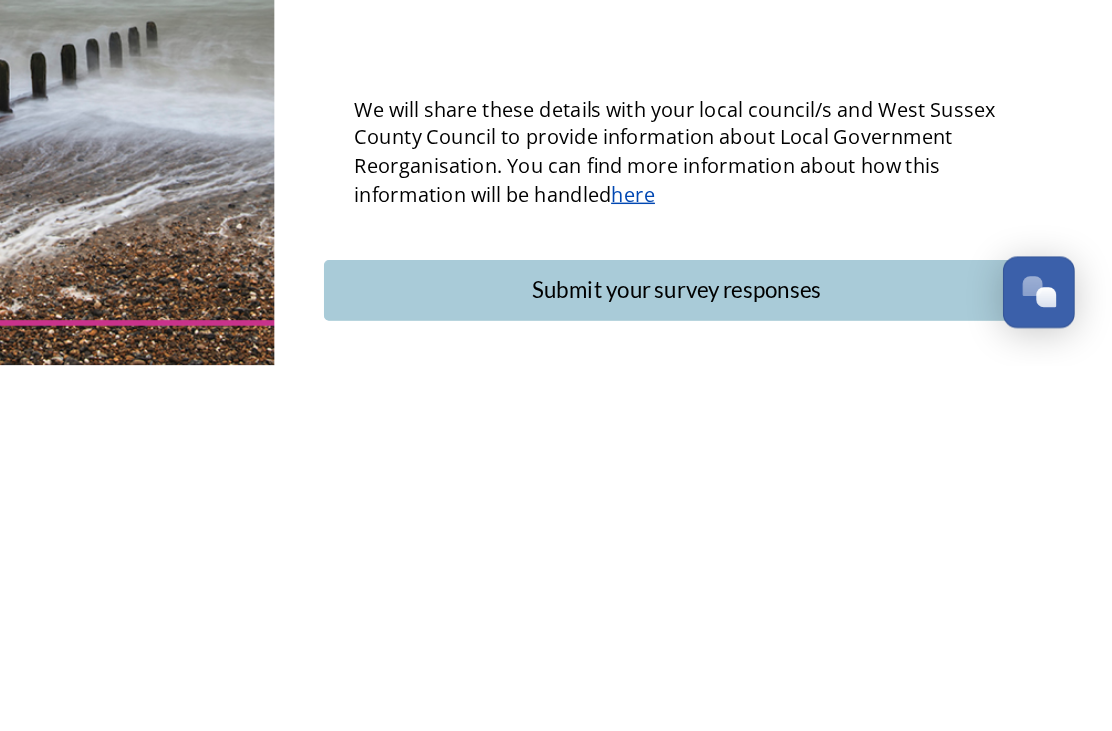 scroll, scrollTop: 817, scrollLeft: 0, axis: vertical 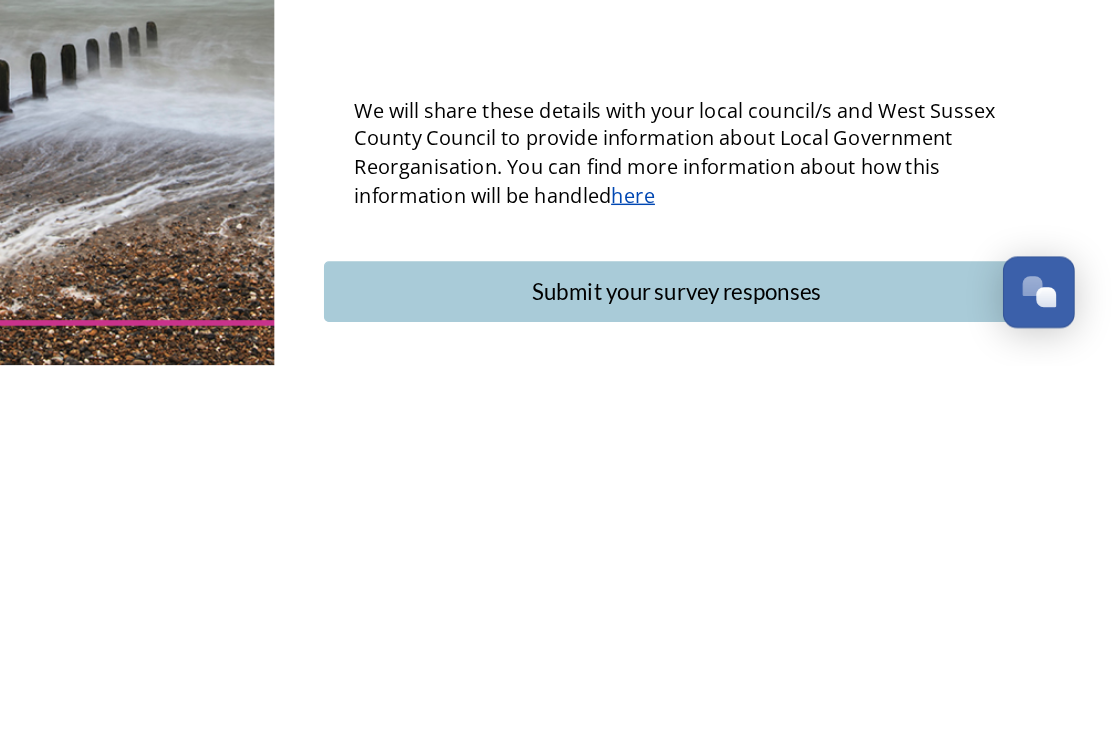 click on "Submit your survey responses" at bounding box center [761, 671] 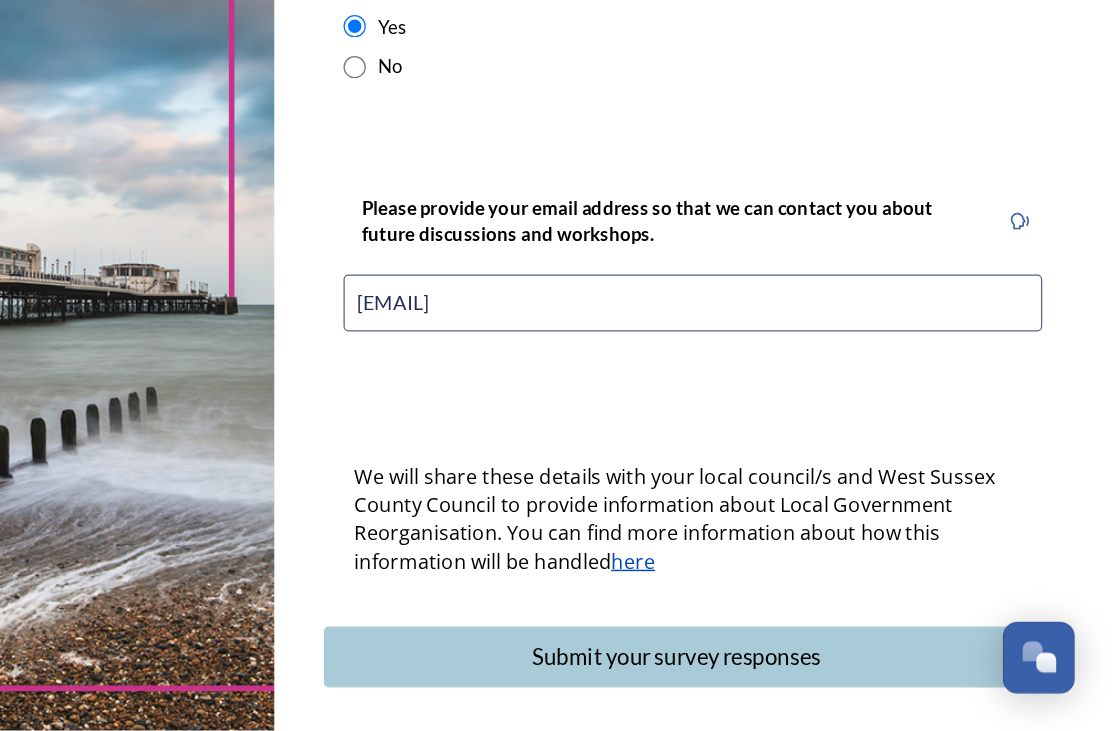 scroll, scrollTop: 0, scrollLeft: 0, axis: both 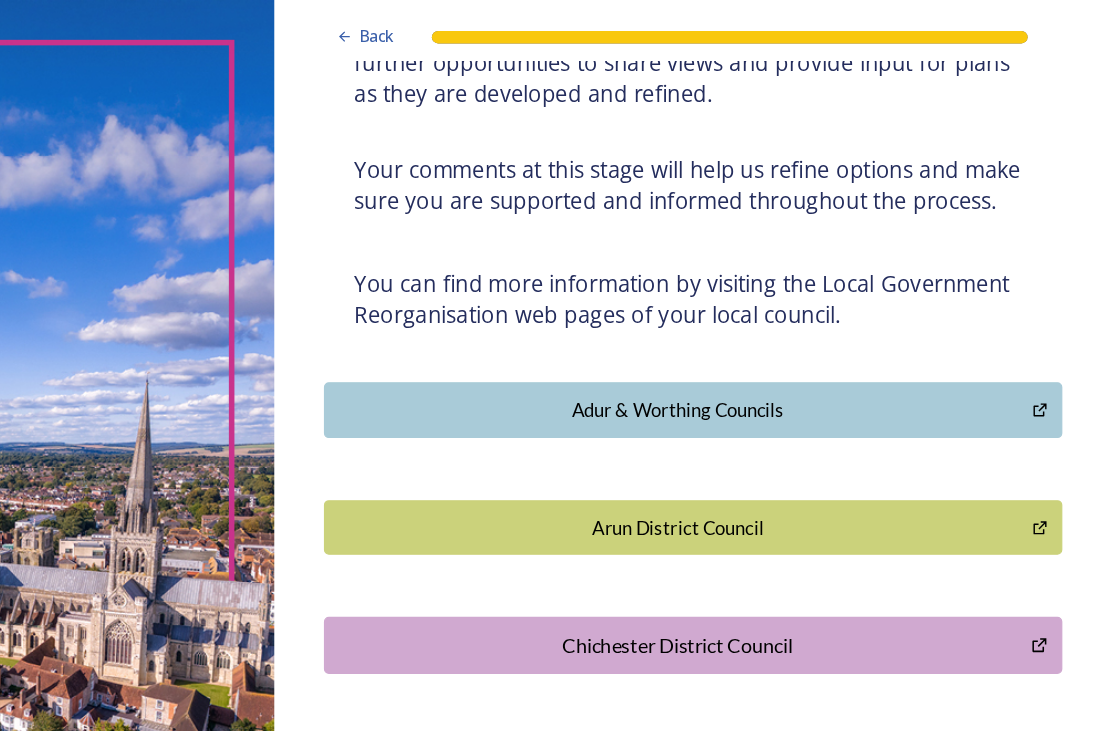 click on "Chichester District Council" at bounding box center (762, 520) 